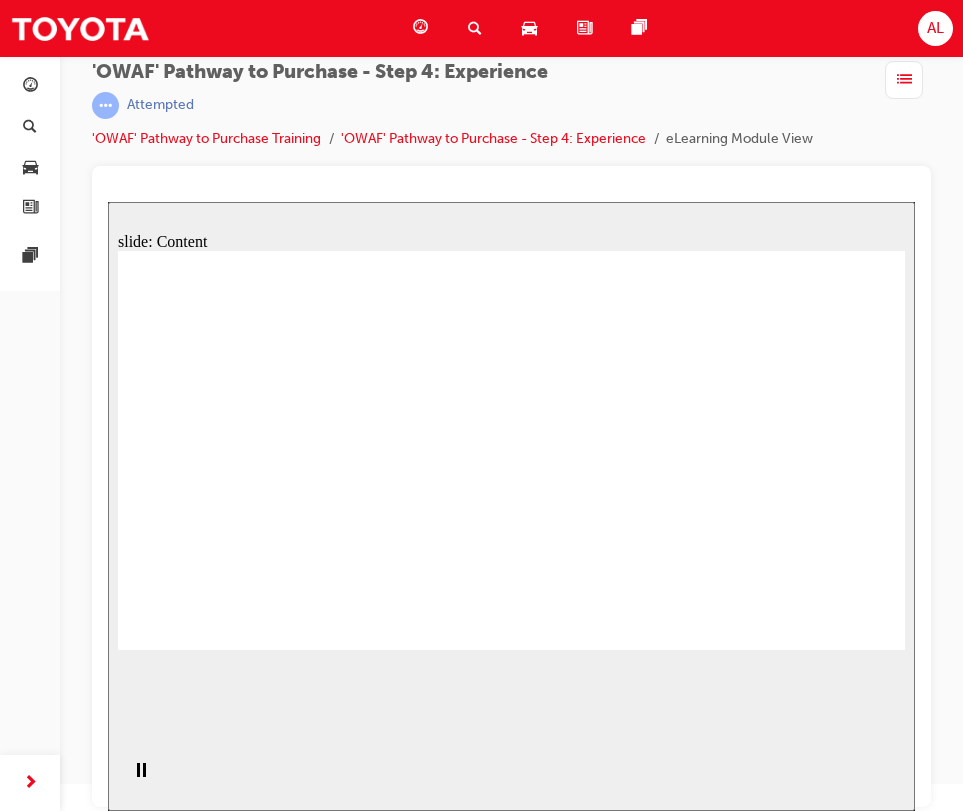 scroll, scrollTop: 0, scrollLeft: 0, axis: both 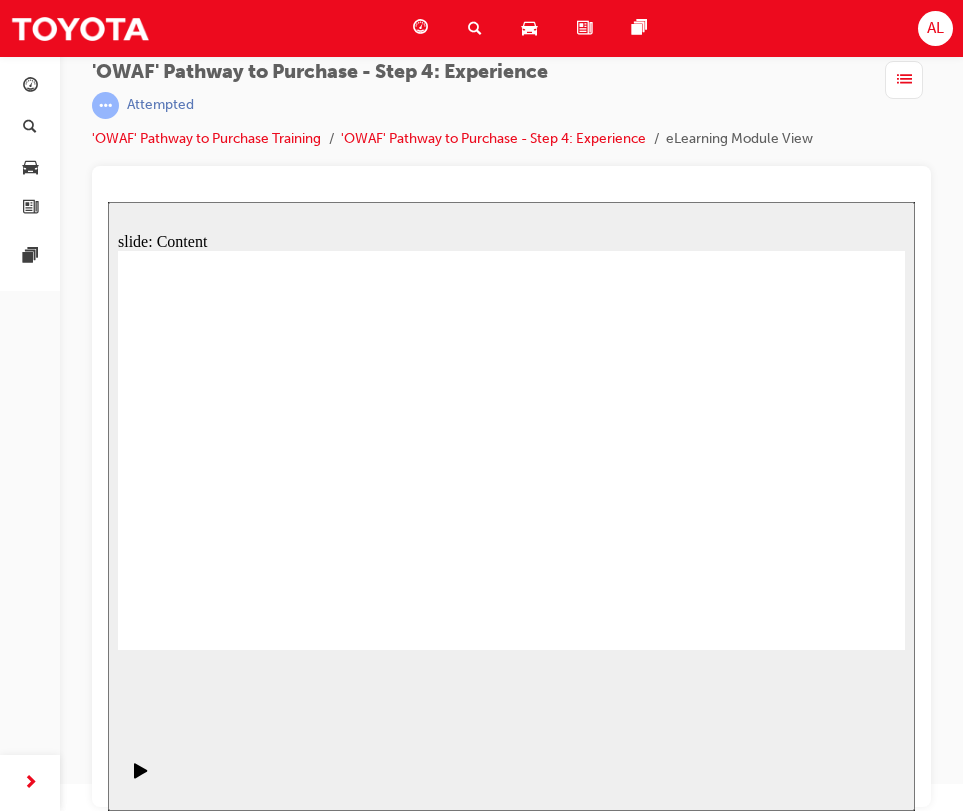 click 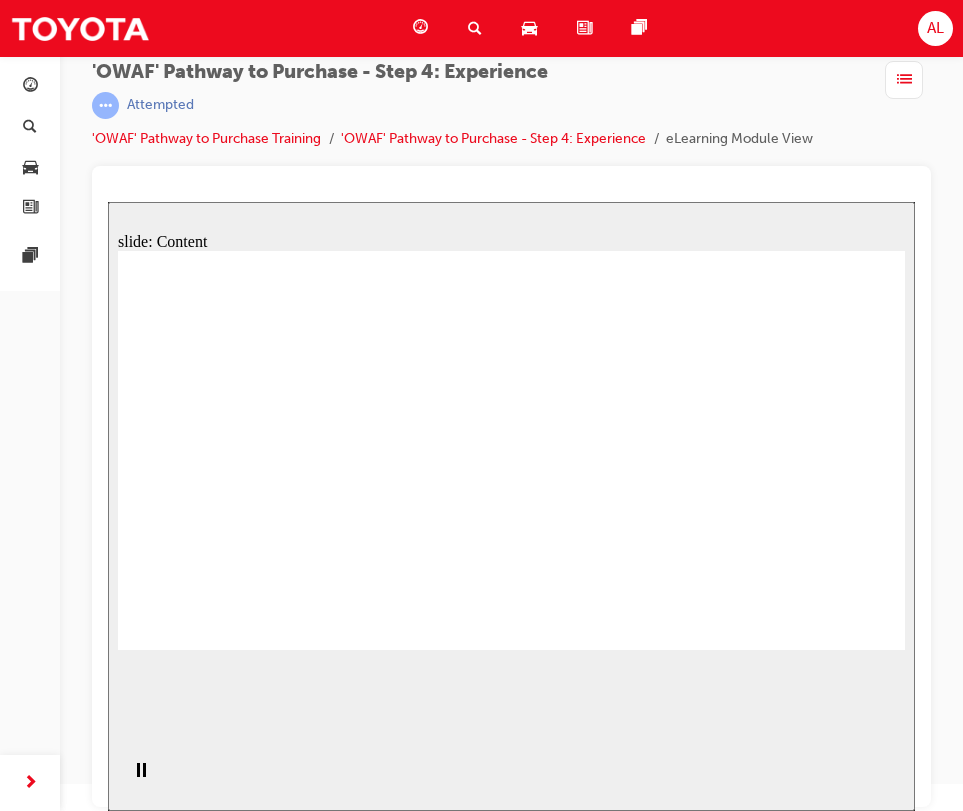 click 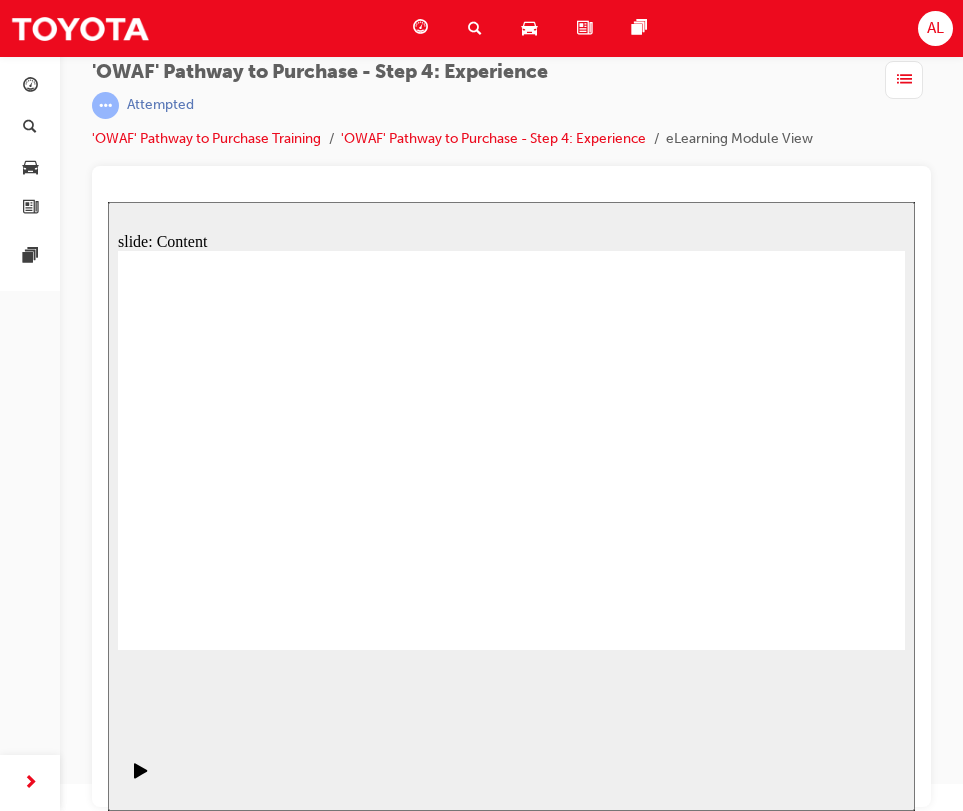 click 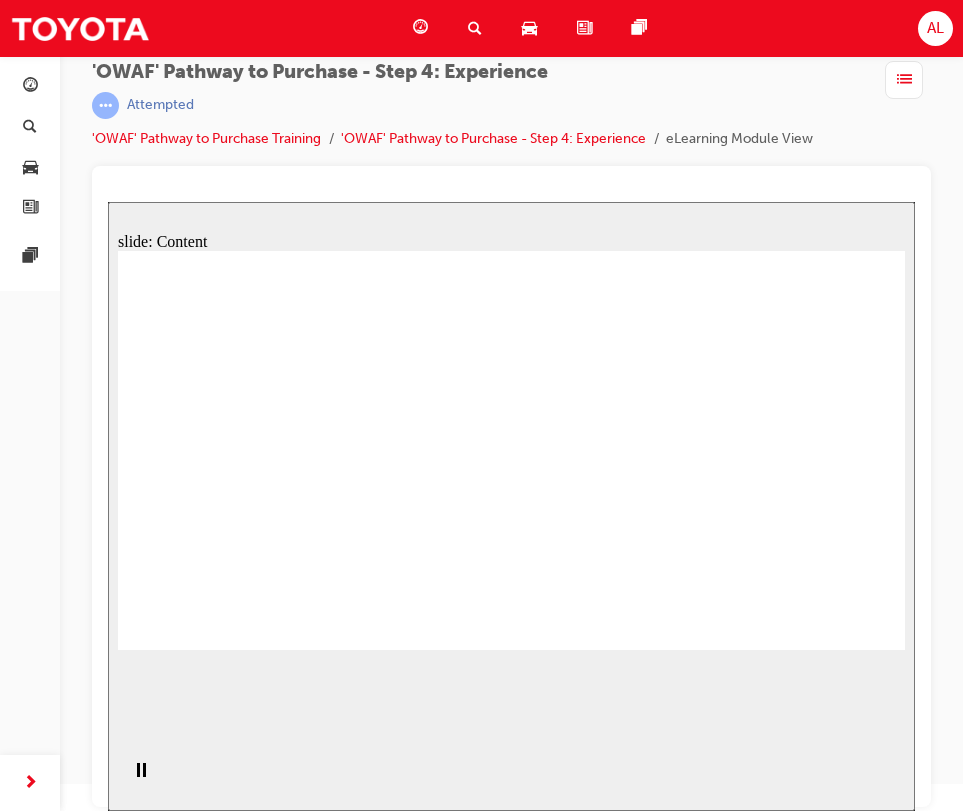 click 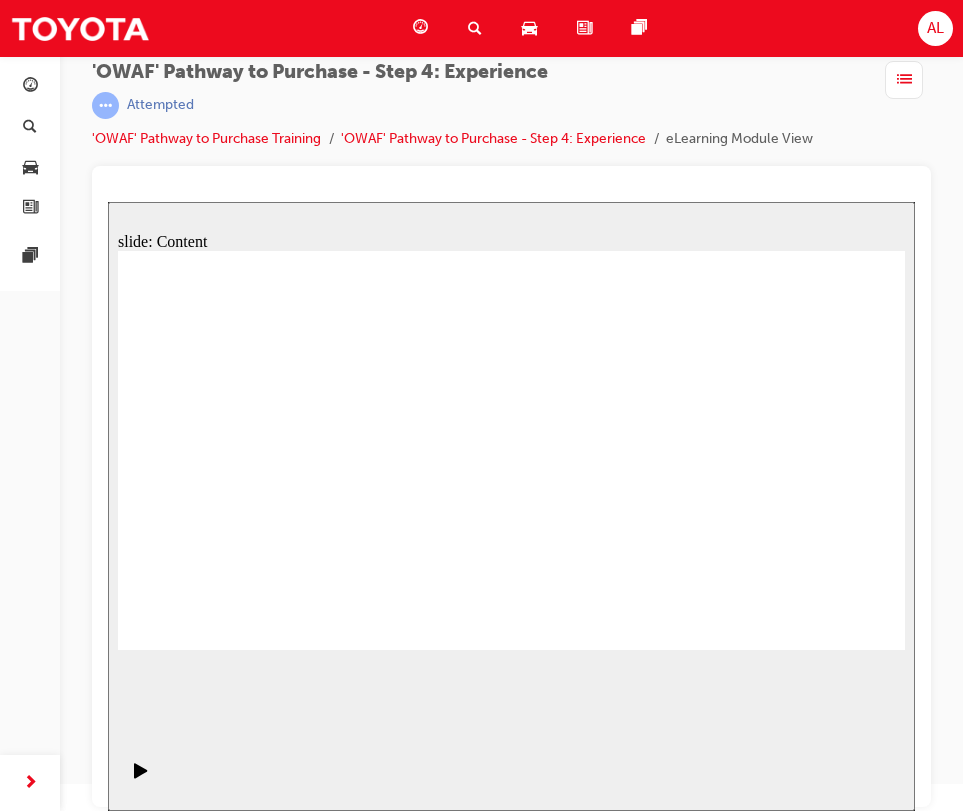 click 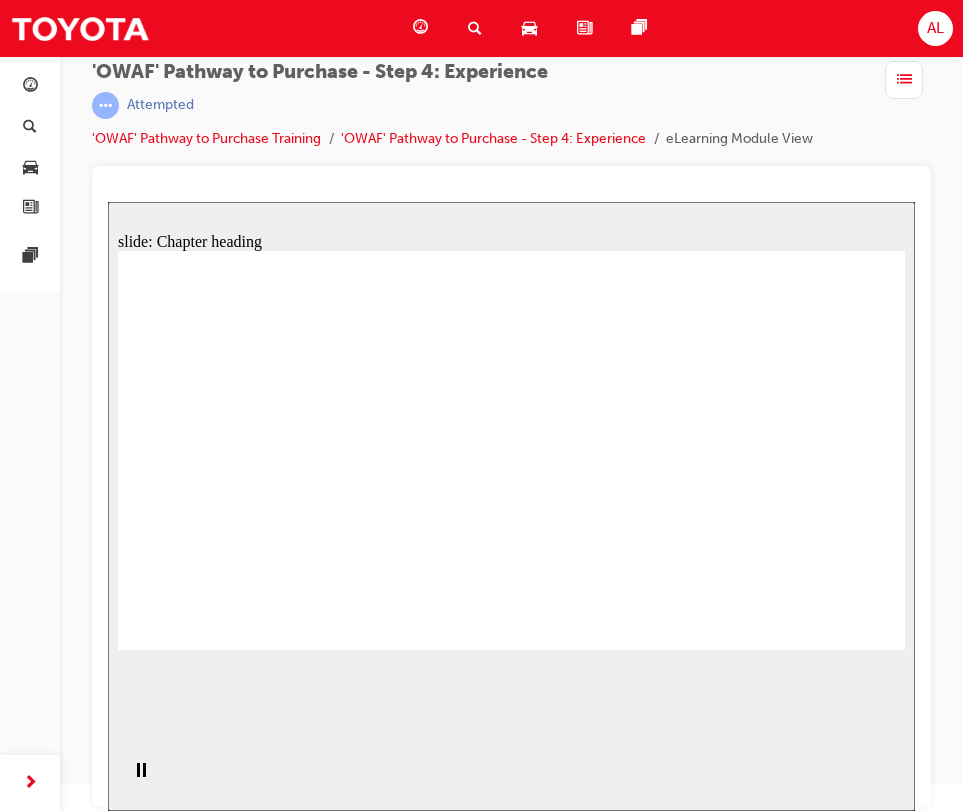 click 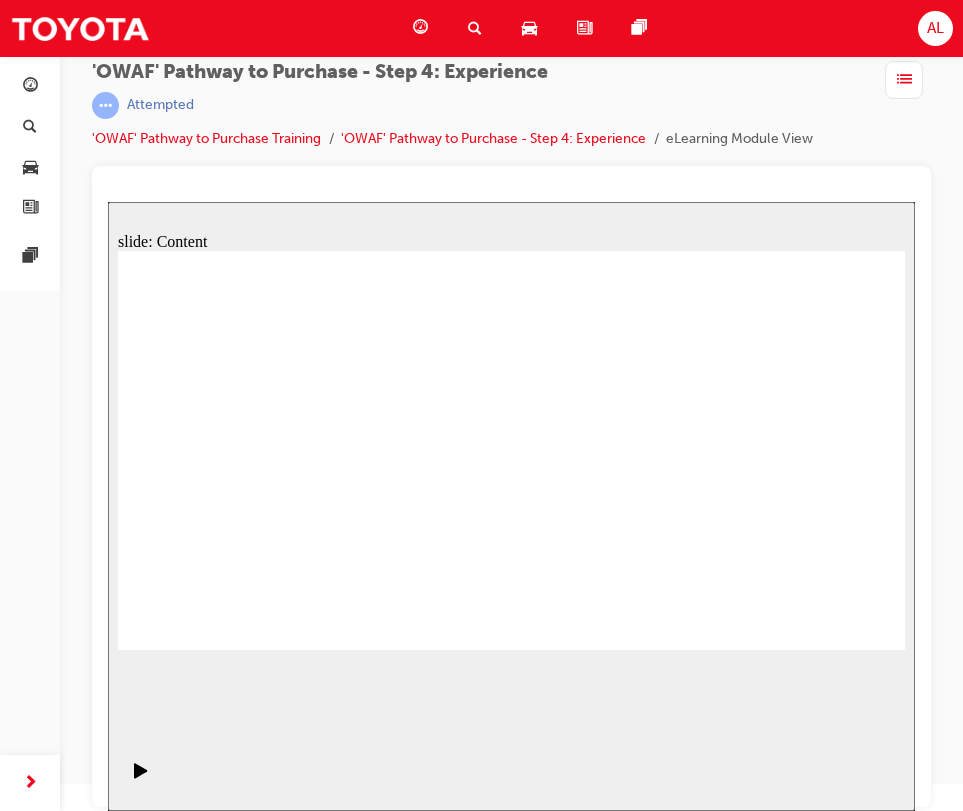 click 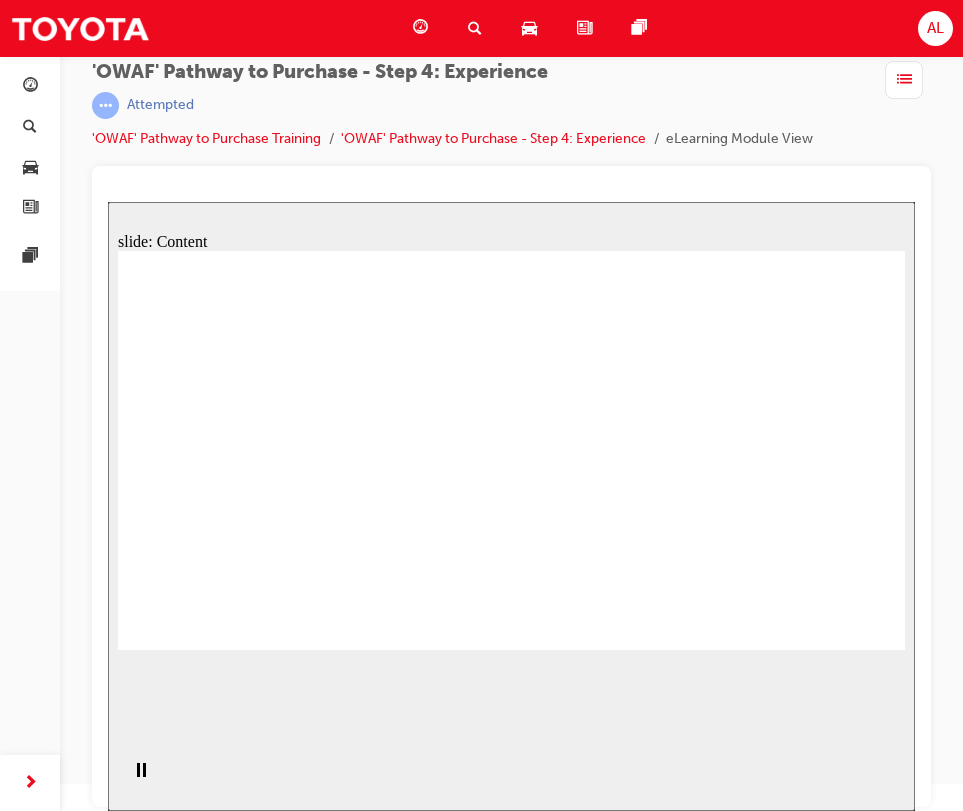 click 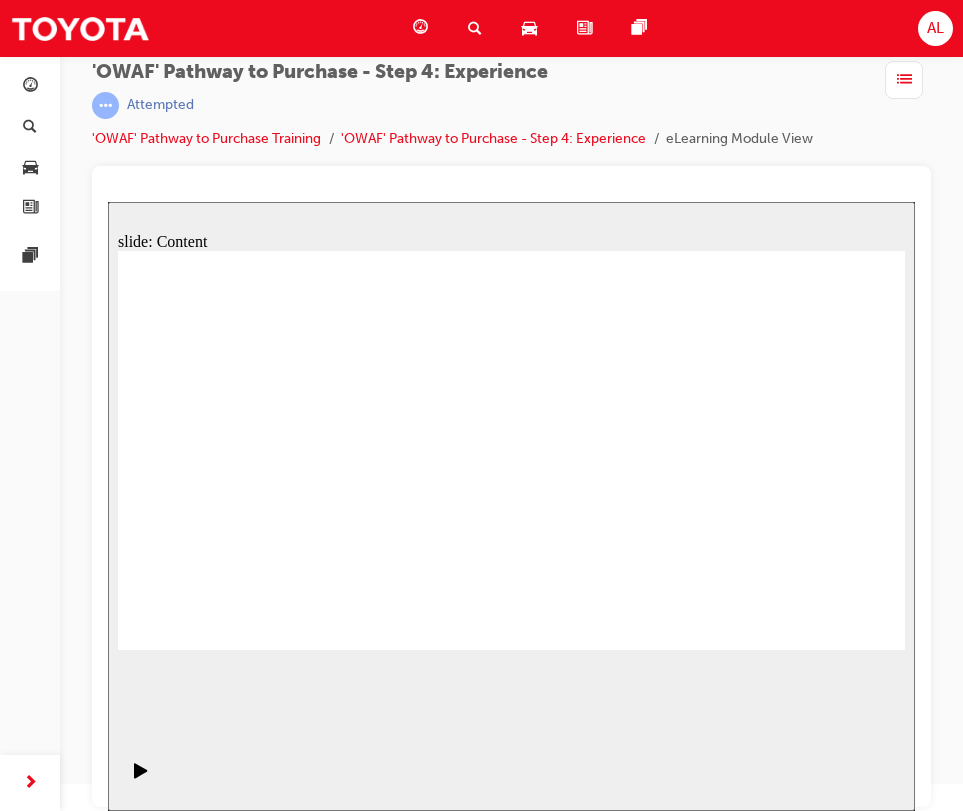 click 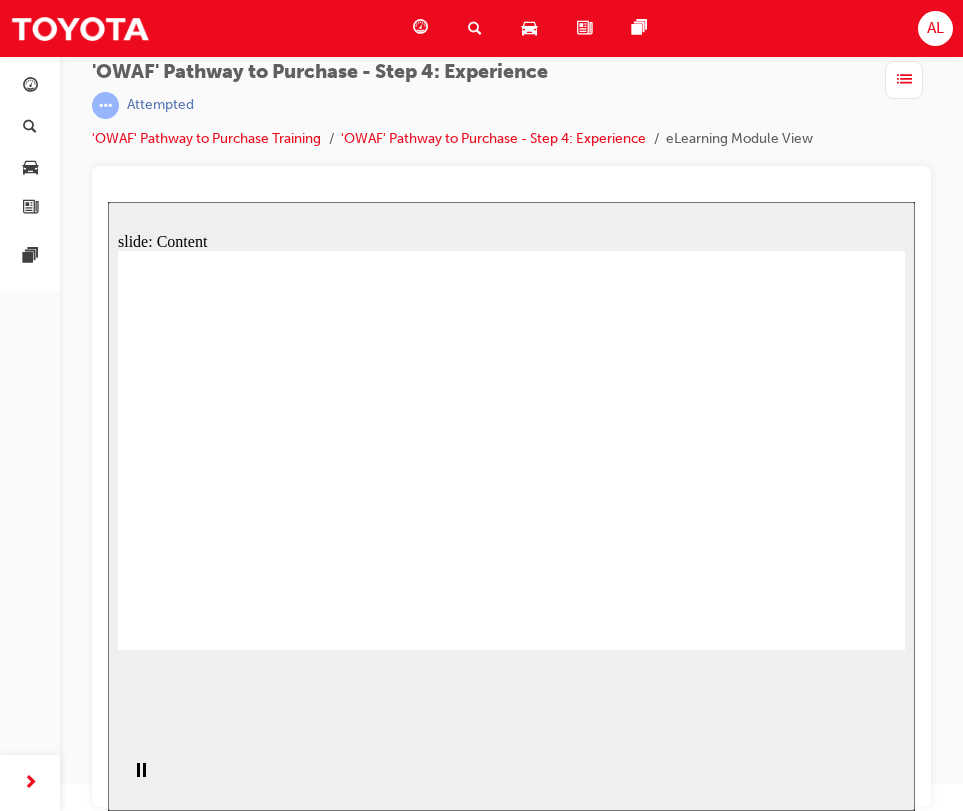 click 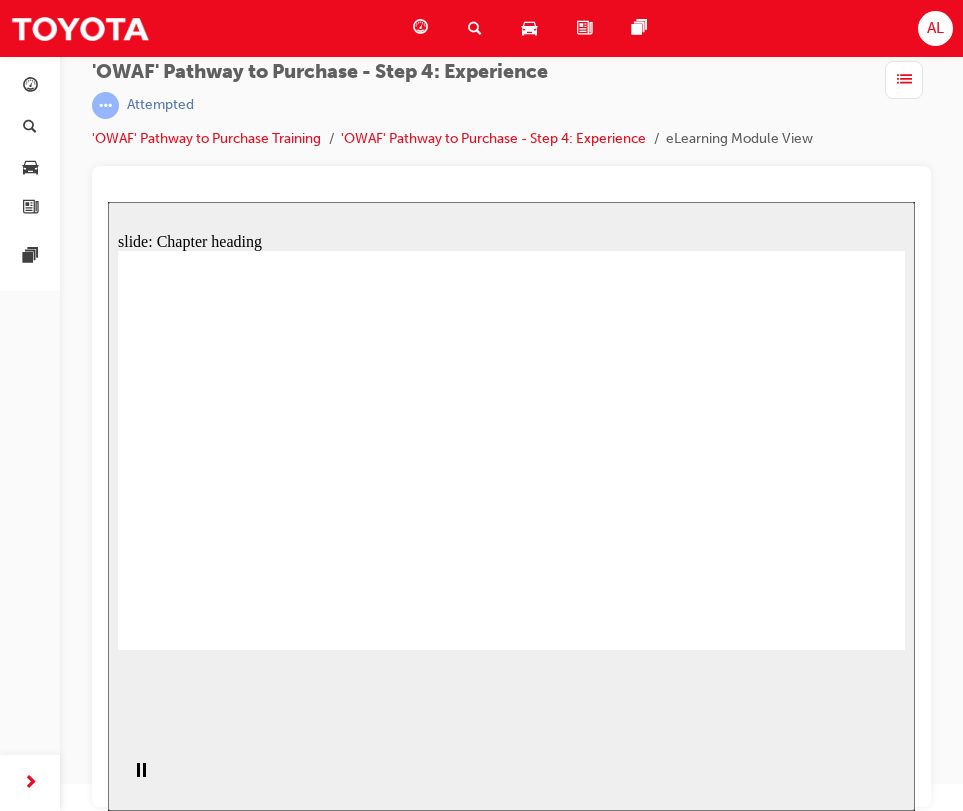 click 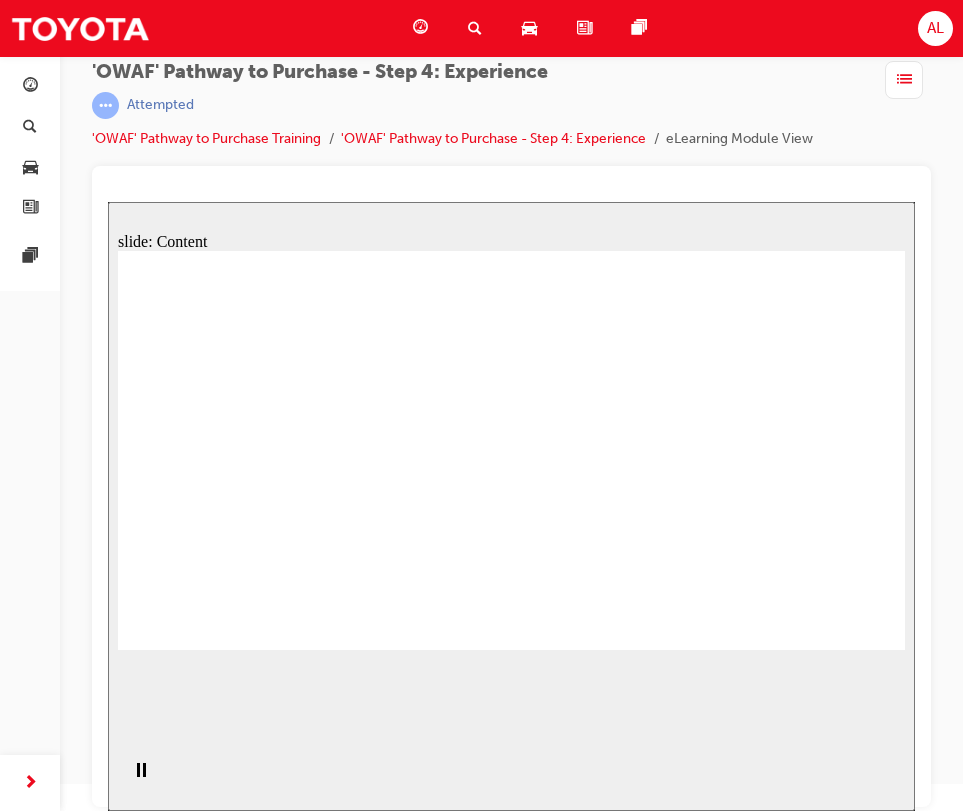 click 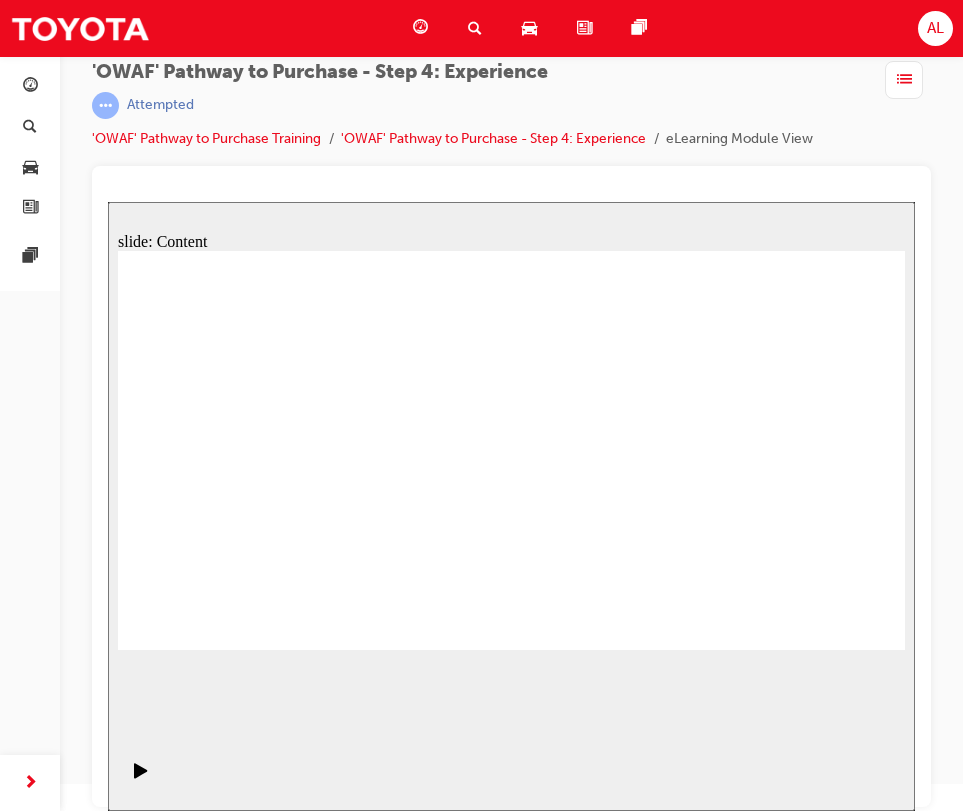 click 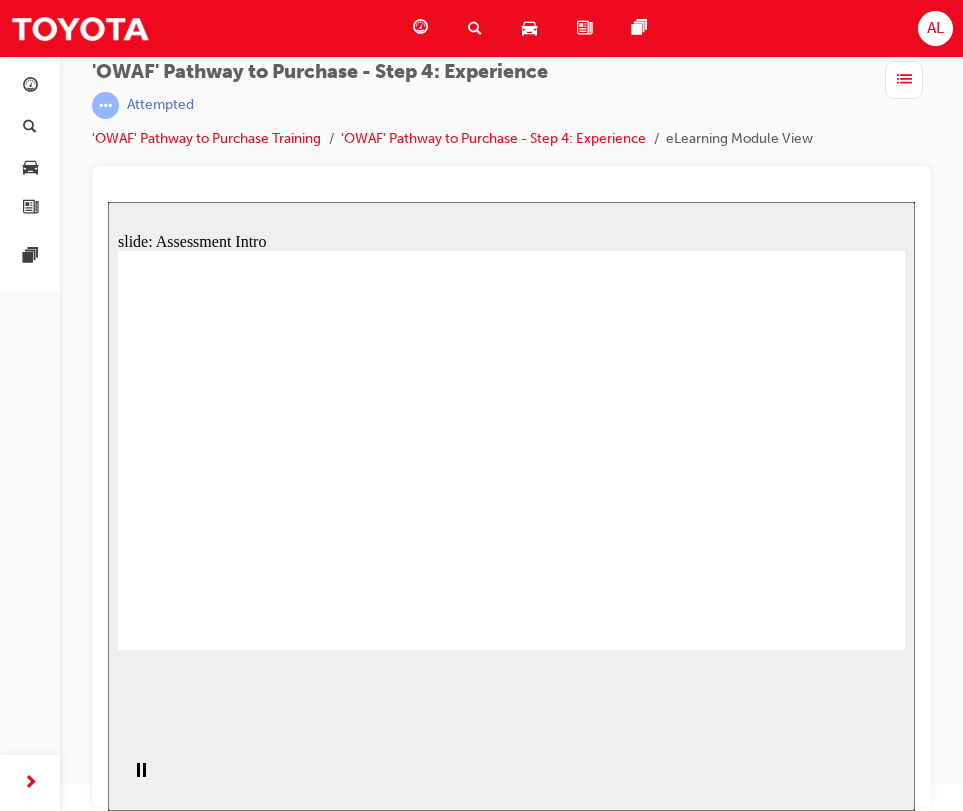 click 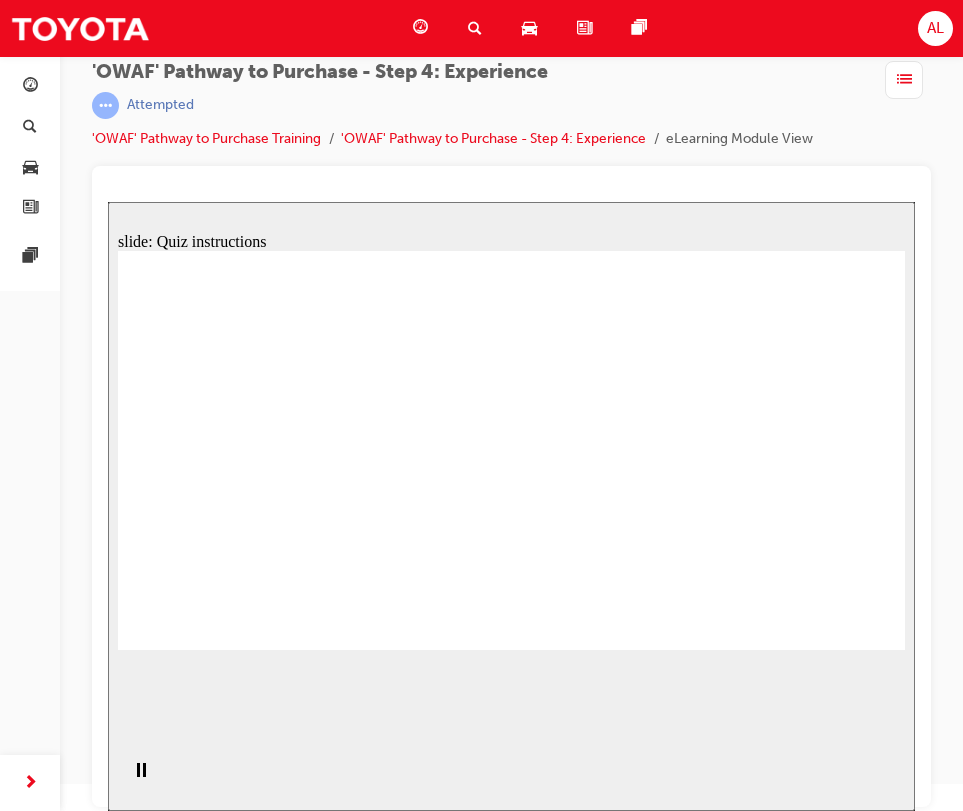 click 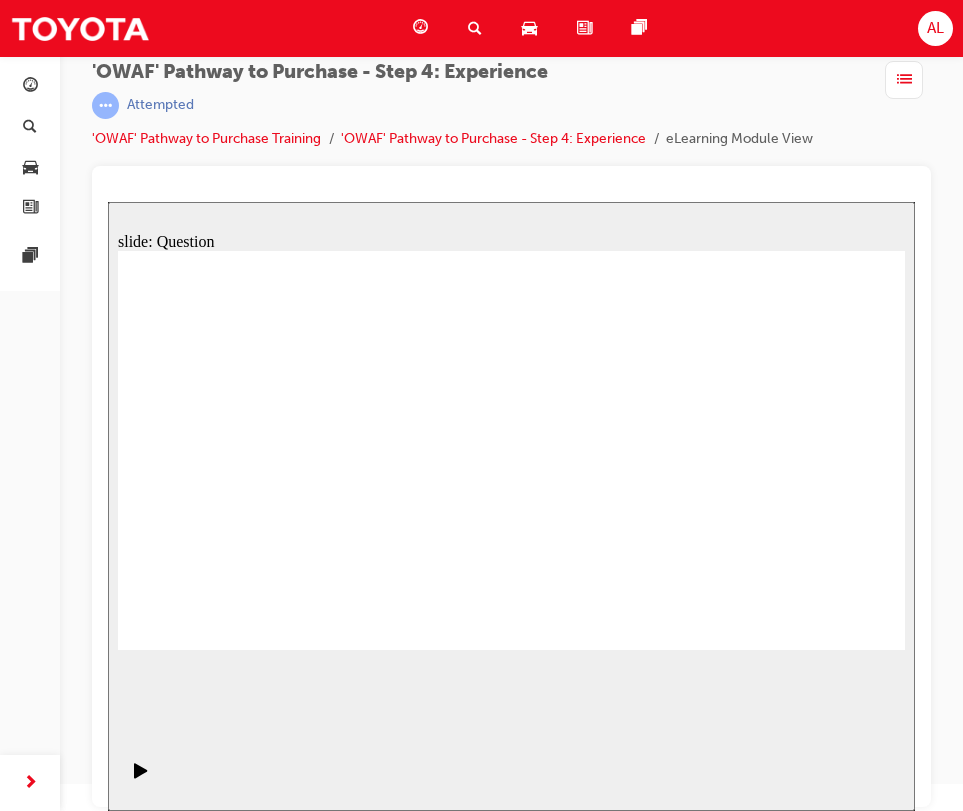 click 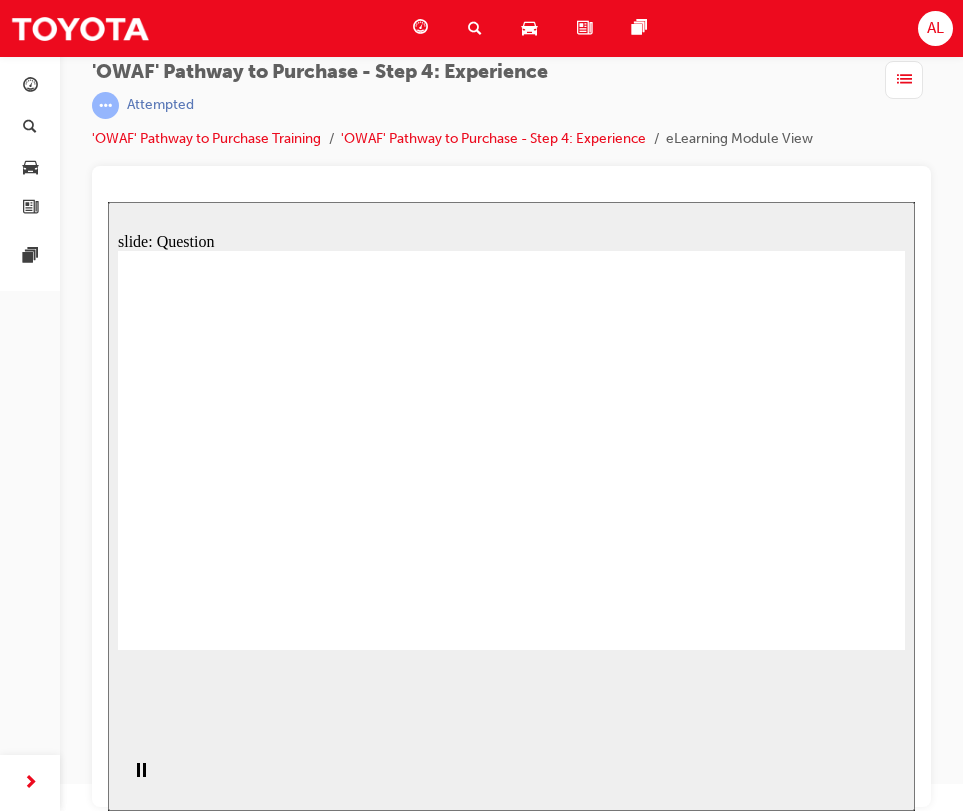 click 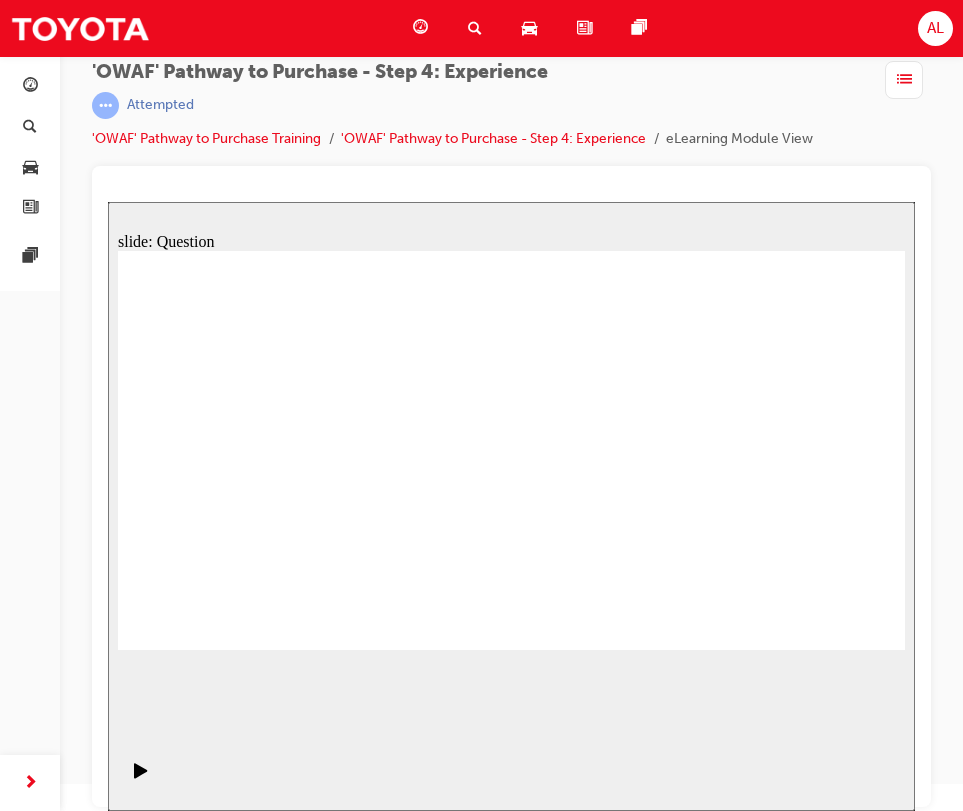 drag, startPoint x: 769, startPoint y: 476, endPoint x: 251, endPoint y: 522, distance: 520.03845 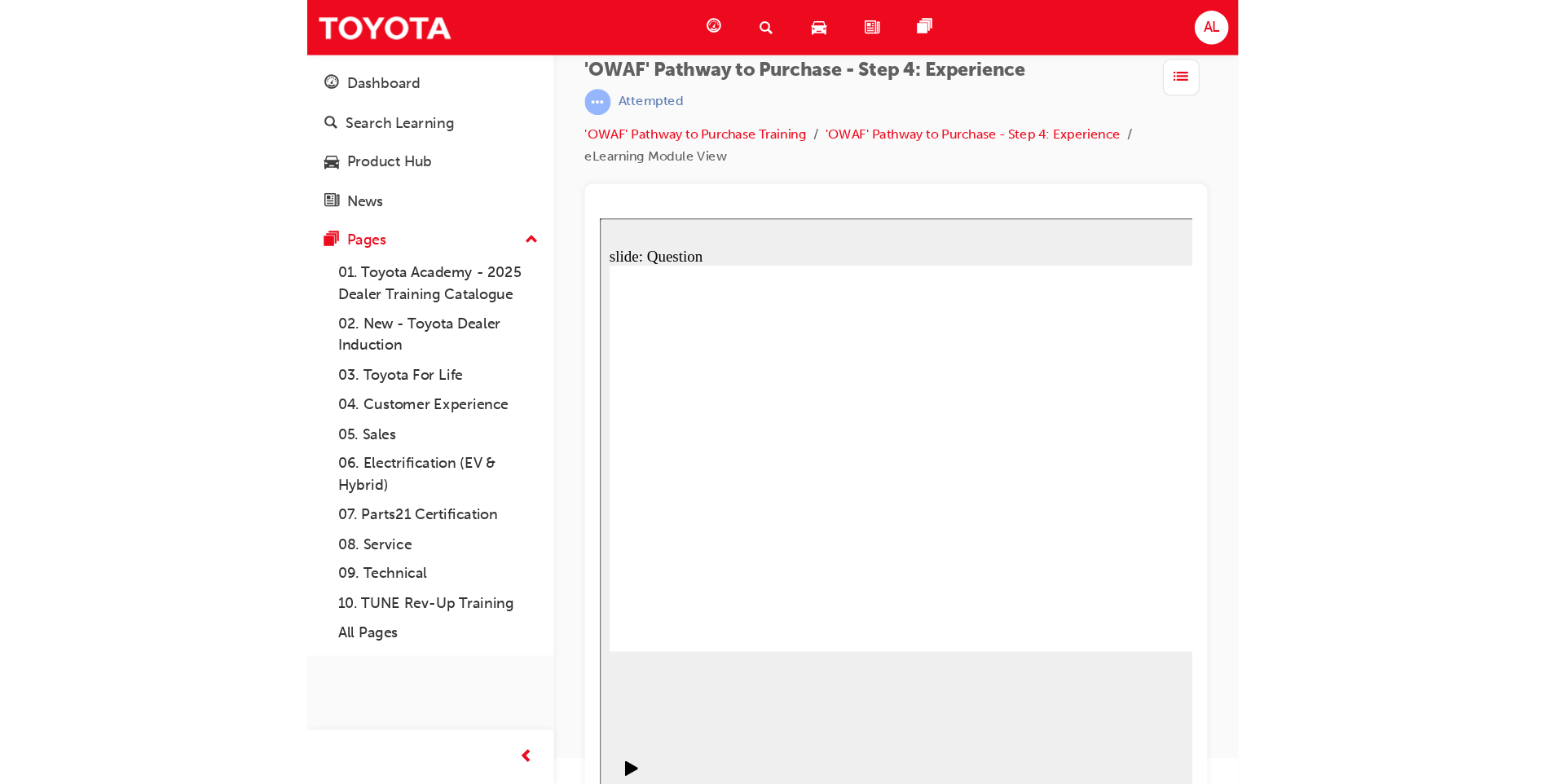 scroll, scrollTop: 0, scrollLeft: 0, axis: both 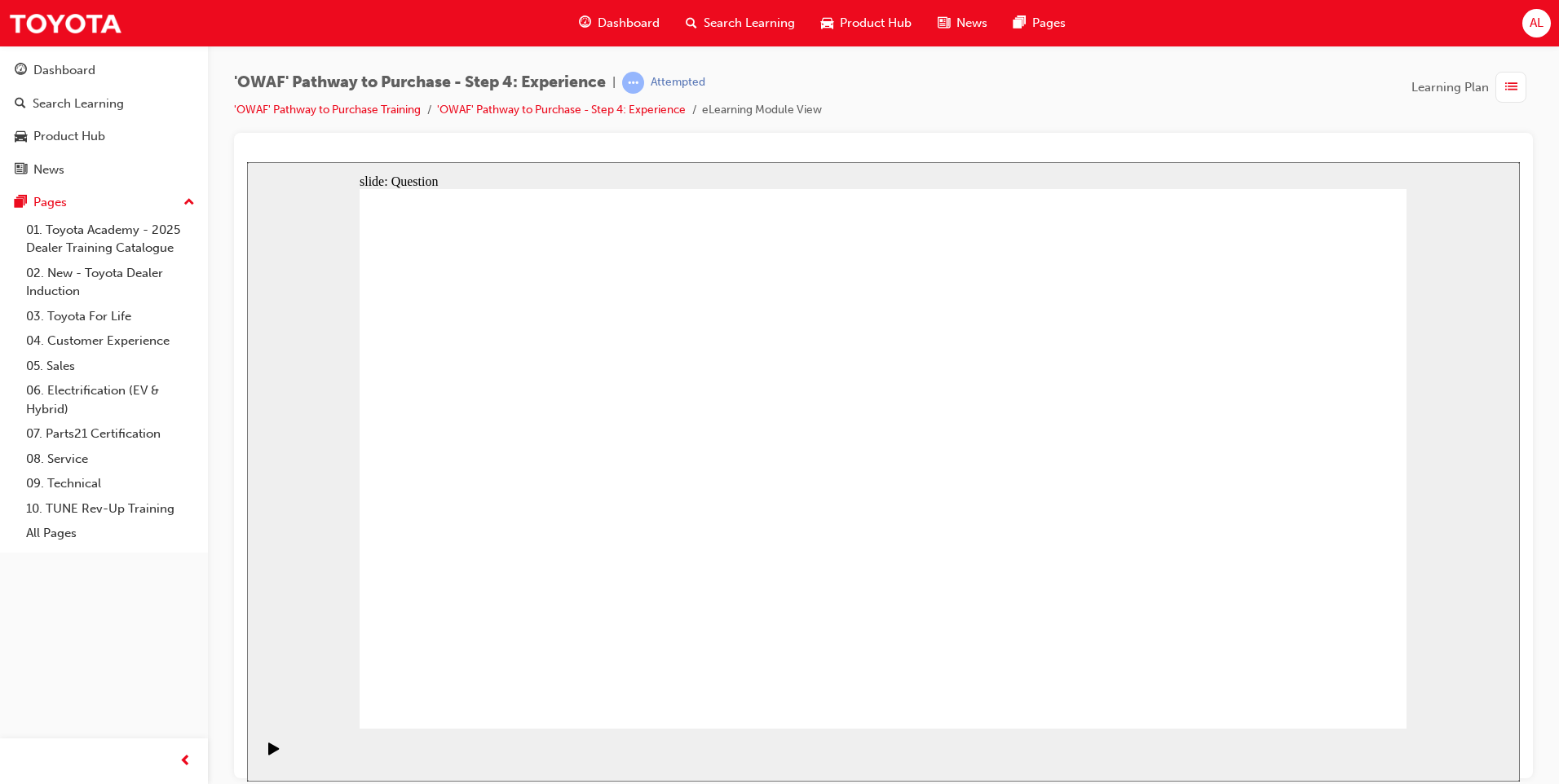 drag, startPoint x: 851, startPoint y: 612, endPoint x: 1058, endPoint y: 478, distance: 246.5867 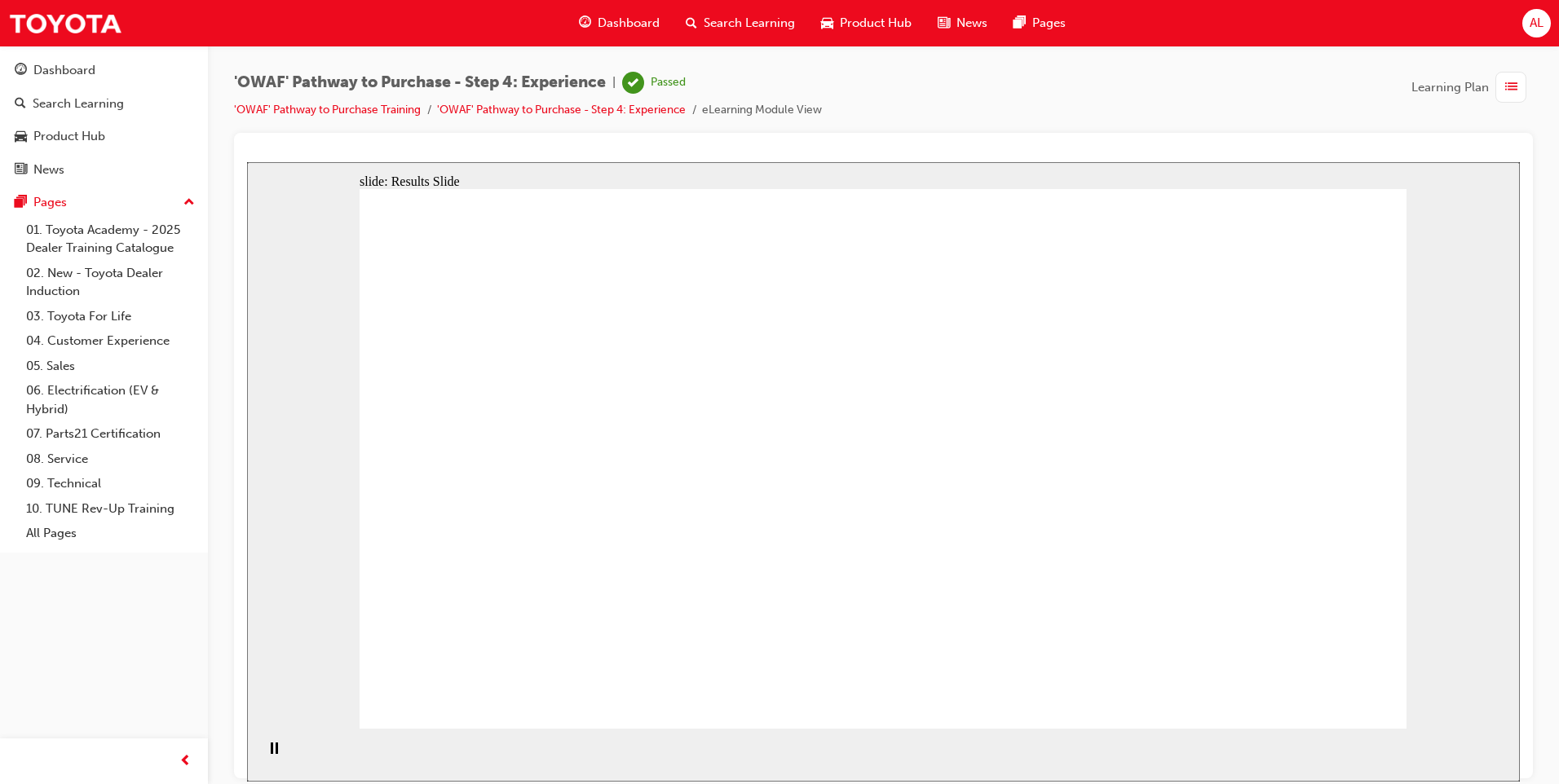 click 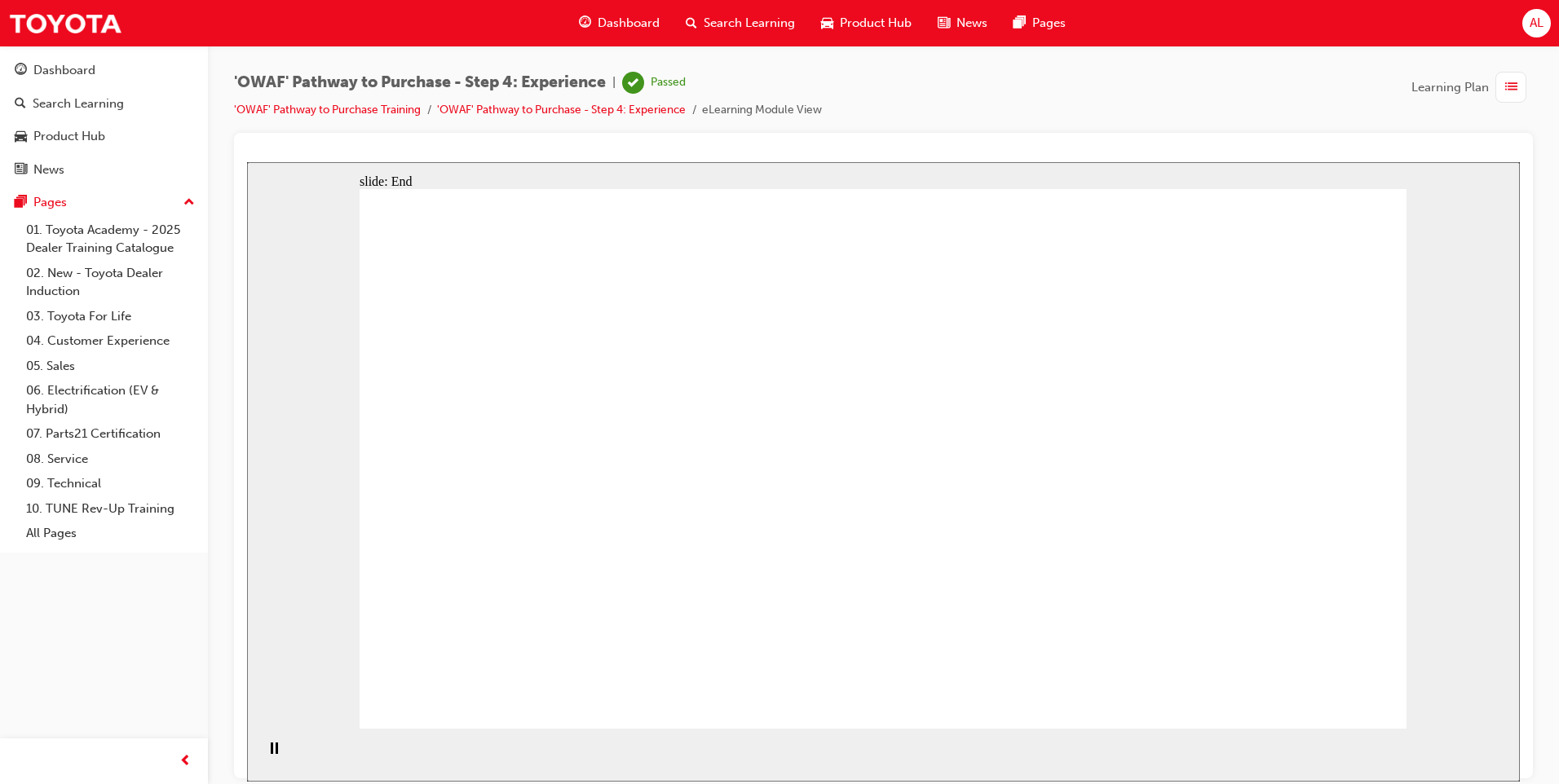 click 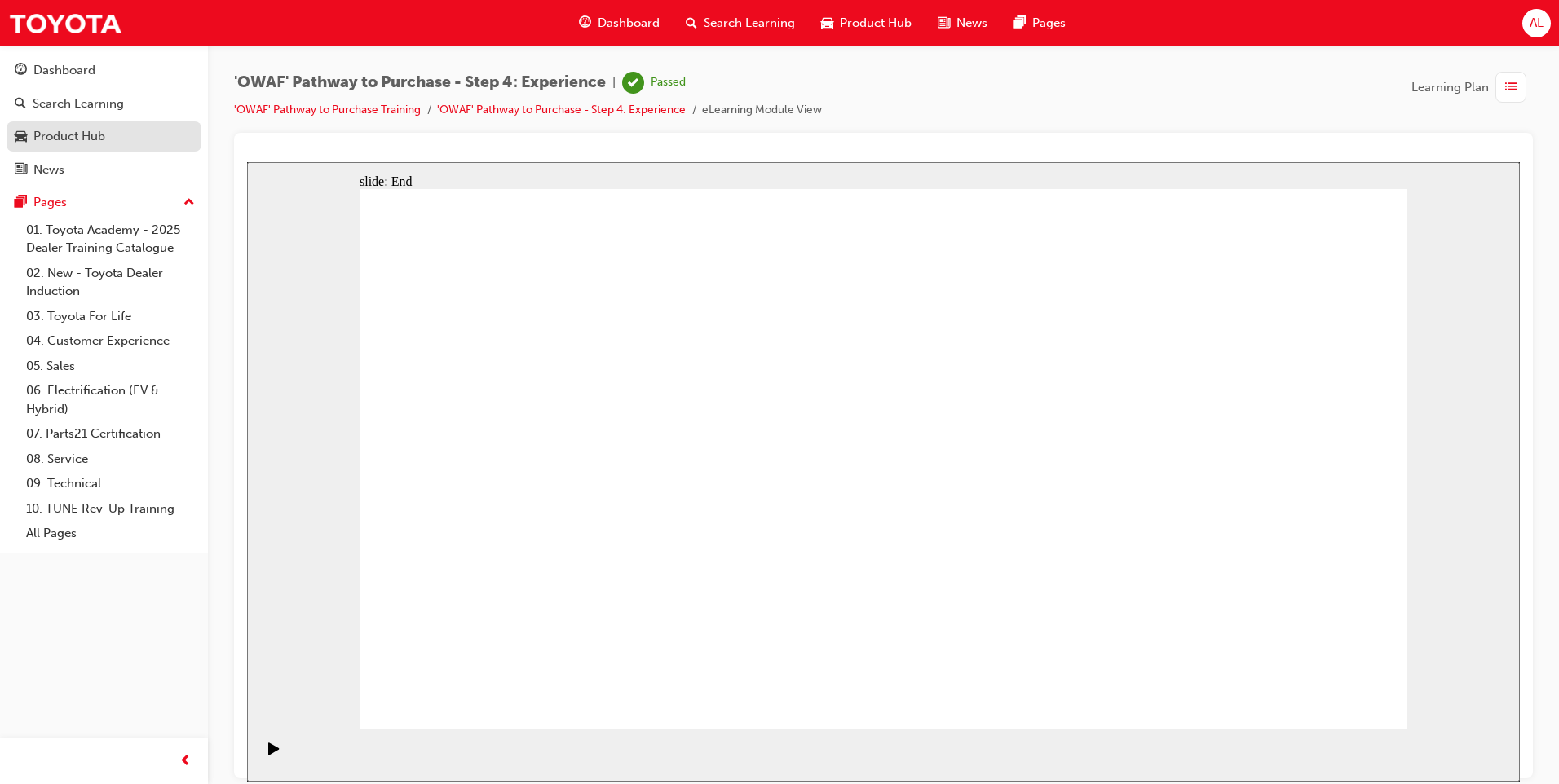 click on "Product Hub" at bounding box center (69, 136) 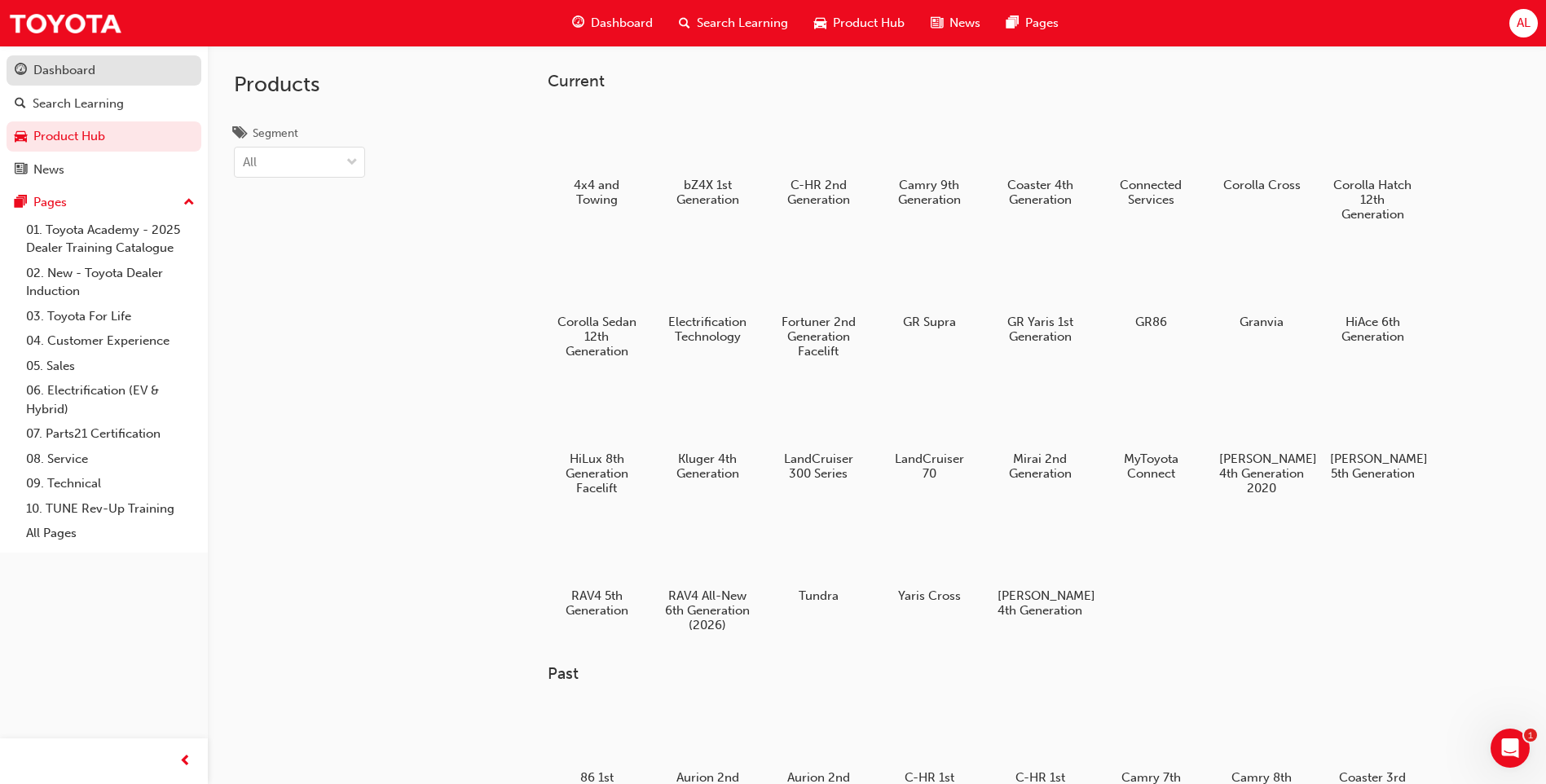 click on "Dashboard" at bounding box center [64, 70] 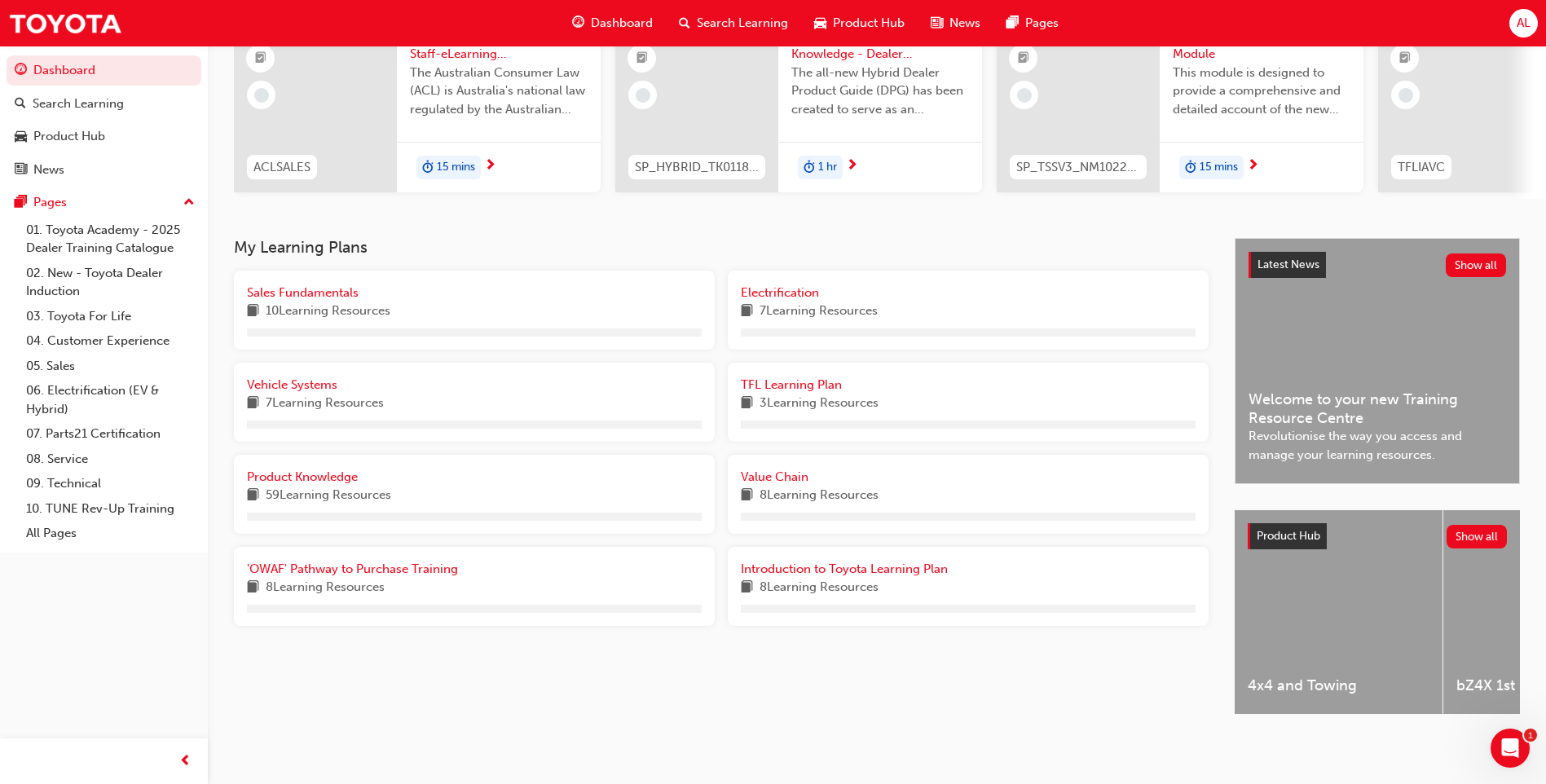 scroll, scrollTop: 190, scrollLeft: 0, axis: vertical 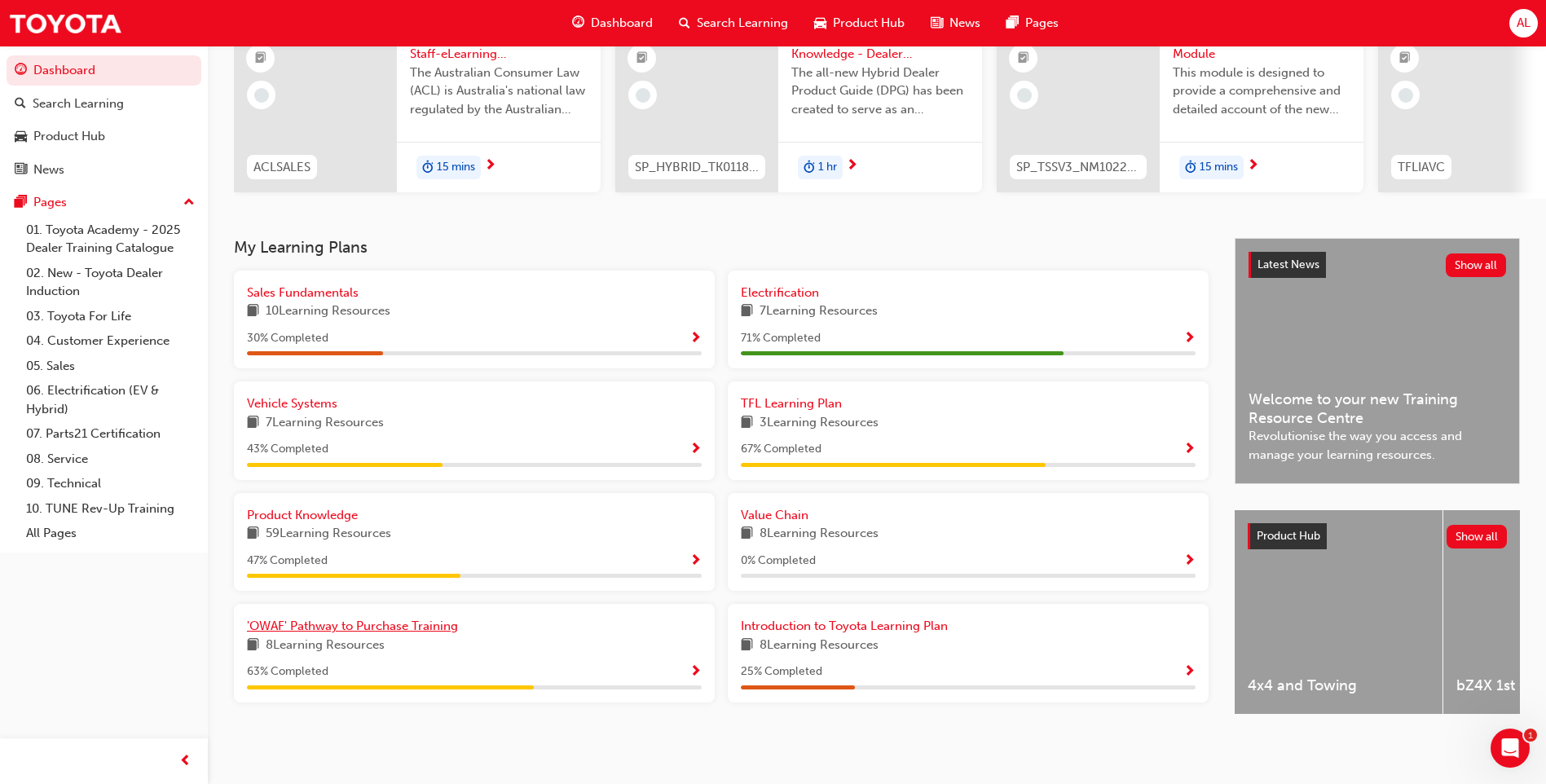 click on "'OWAF' Pathway to Purchase Training" at bounding box center (352, 626) 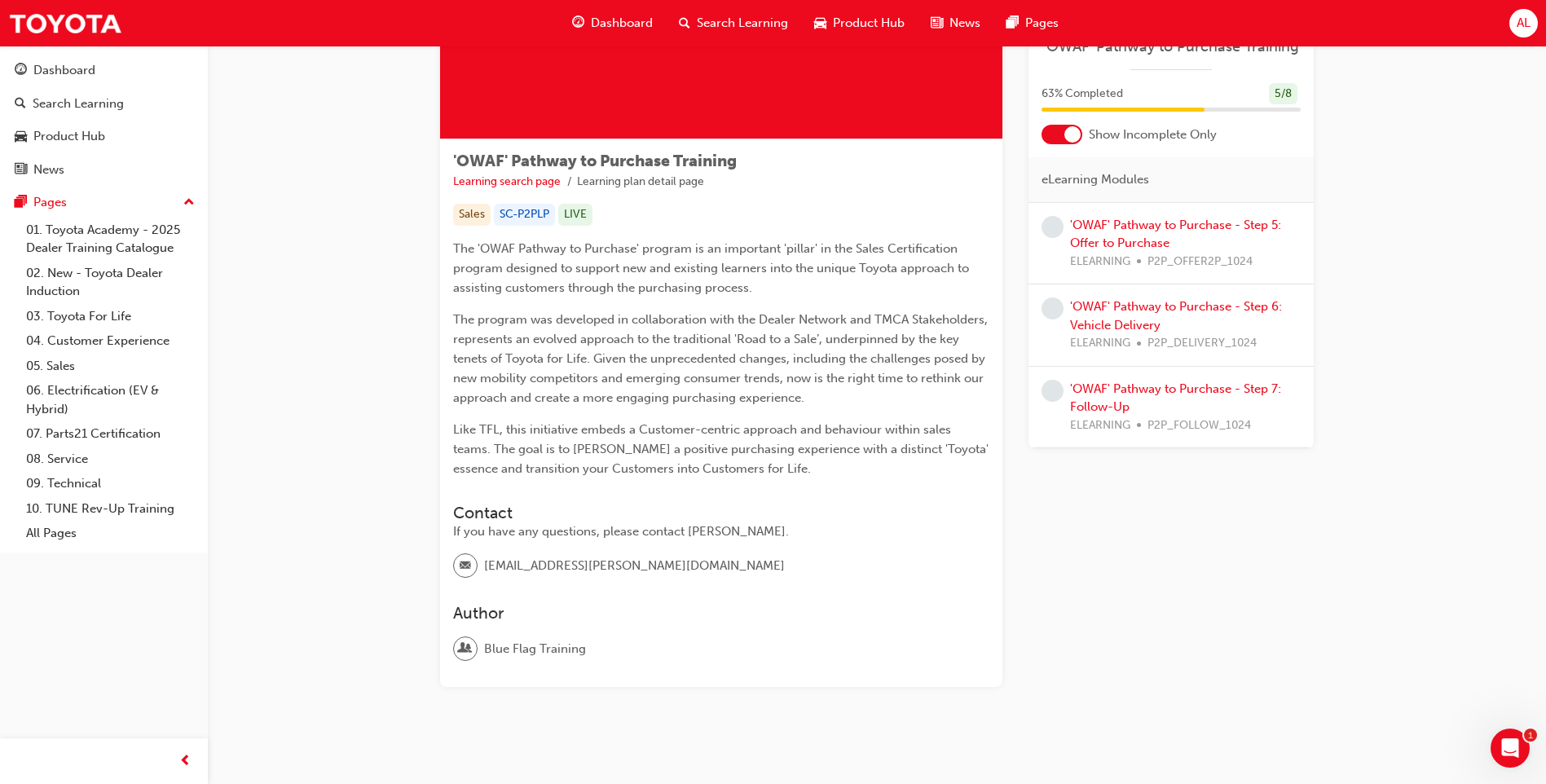 click on "'OWAF' Pathway to Purchase - Step 5: Offer to Purchase ELEARNING P2P_OFFER2P_1024" at bounding box center (1185, 244) 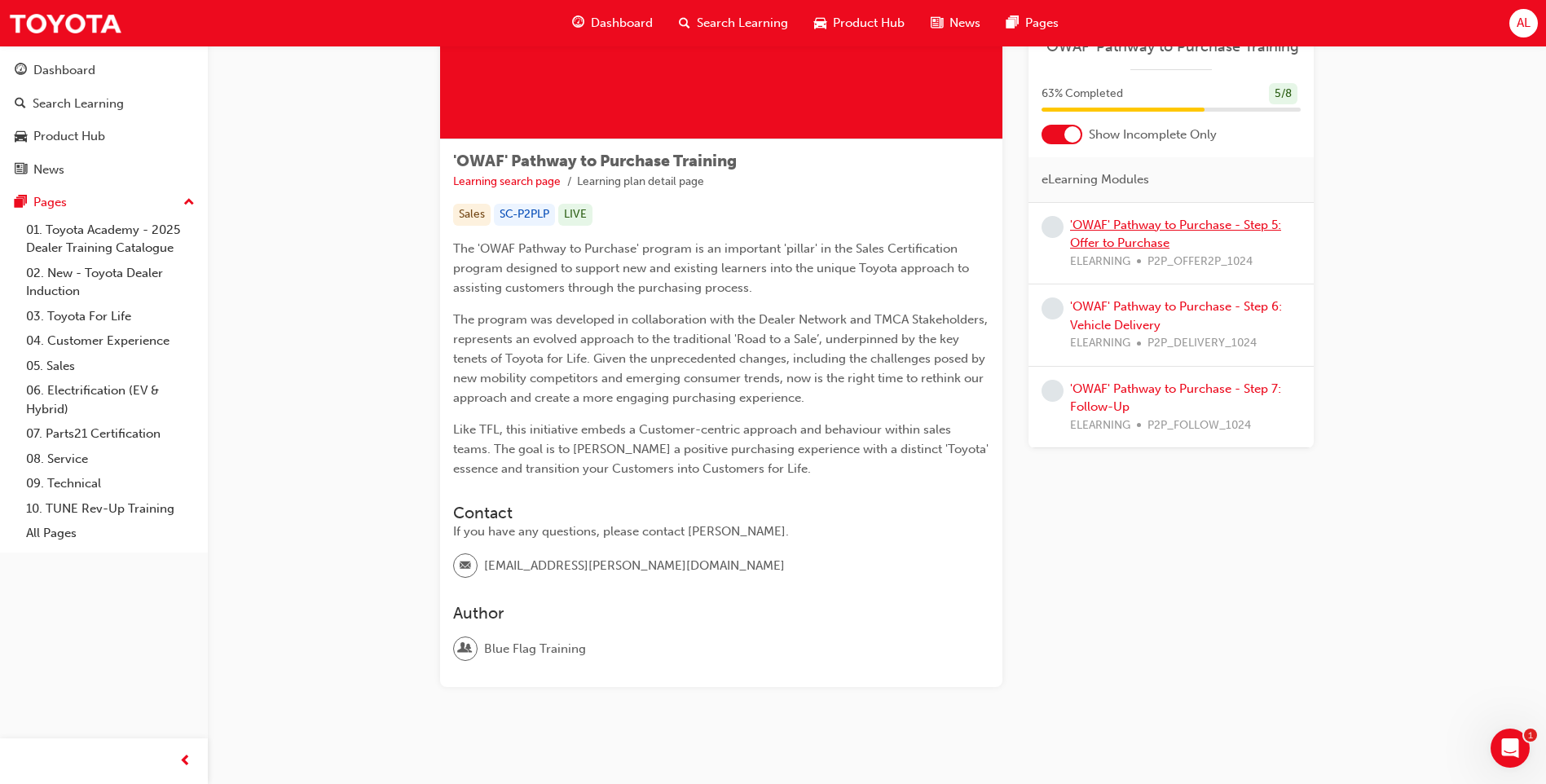 click on "'OWAF' Pathway to Purchase - Step 5: Offer to Purchase" at bounding box center (1175, 234) 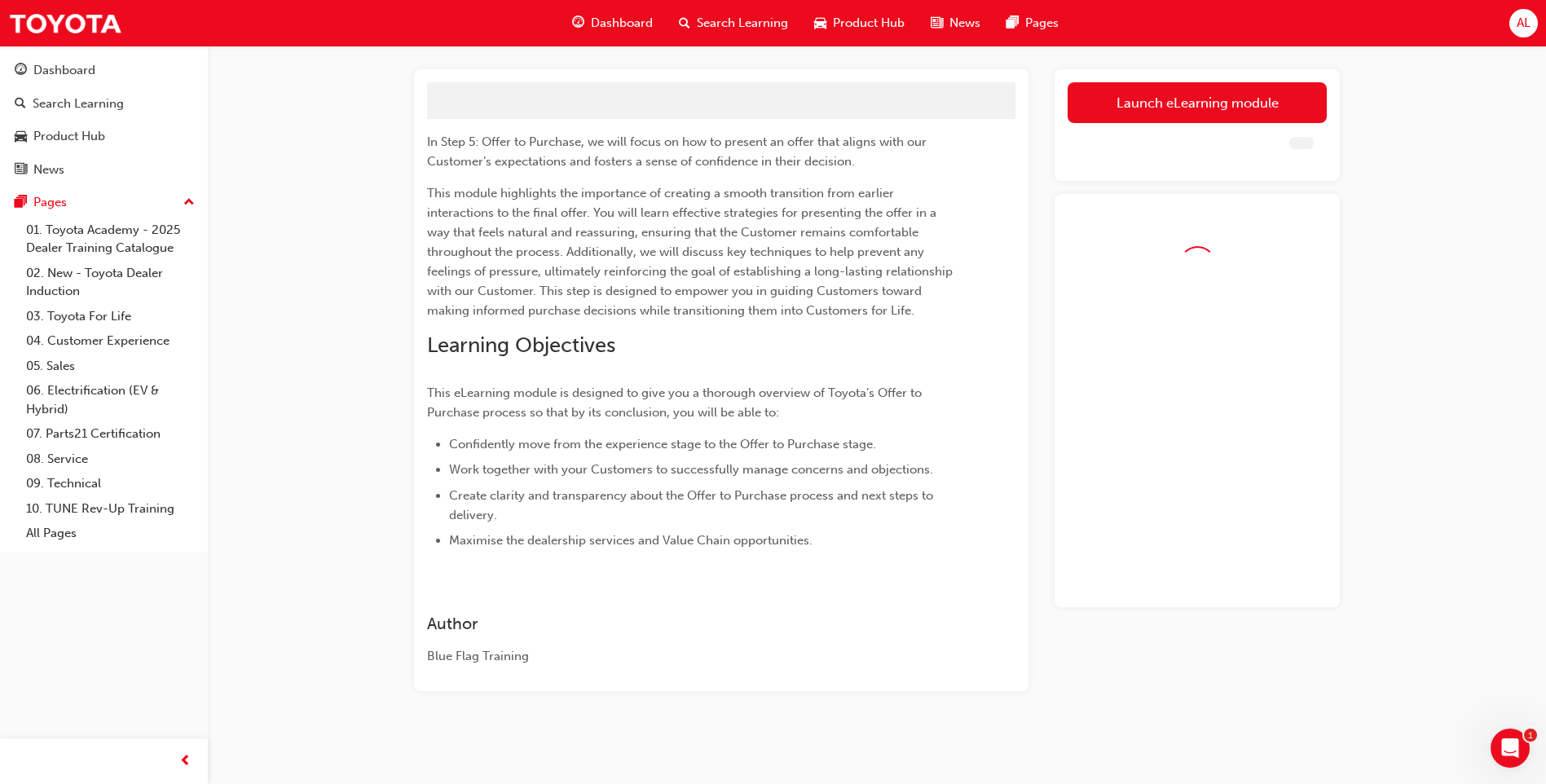 scroll, scrollTop: 0, scrollLeft: 0, axis: both 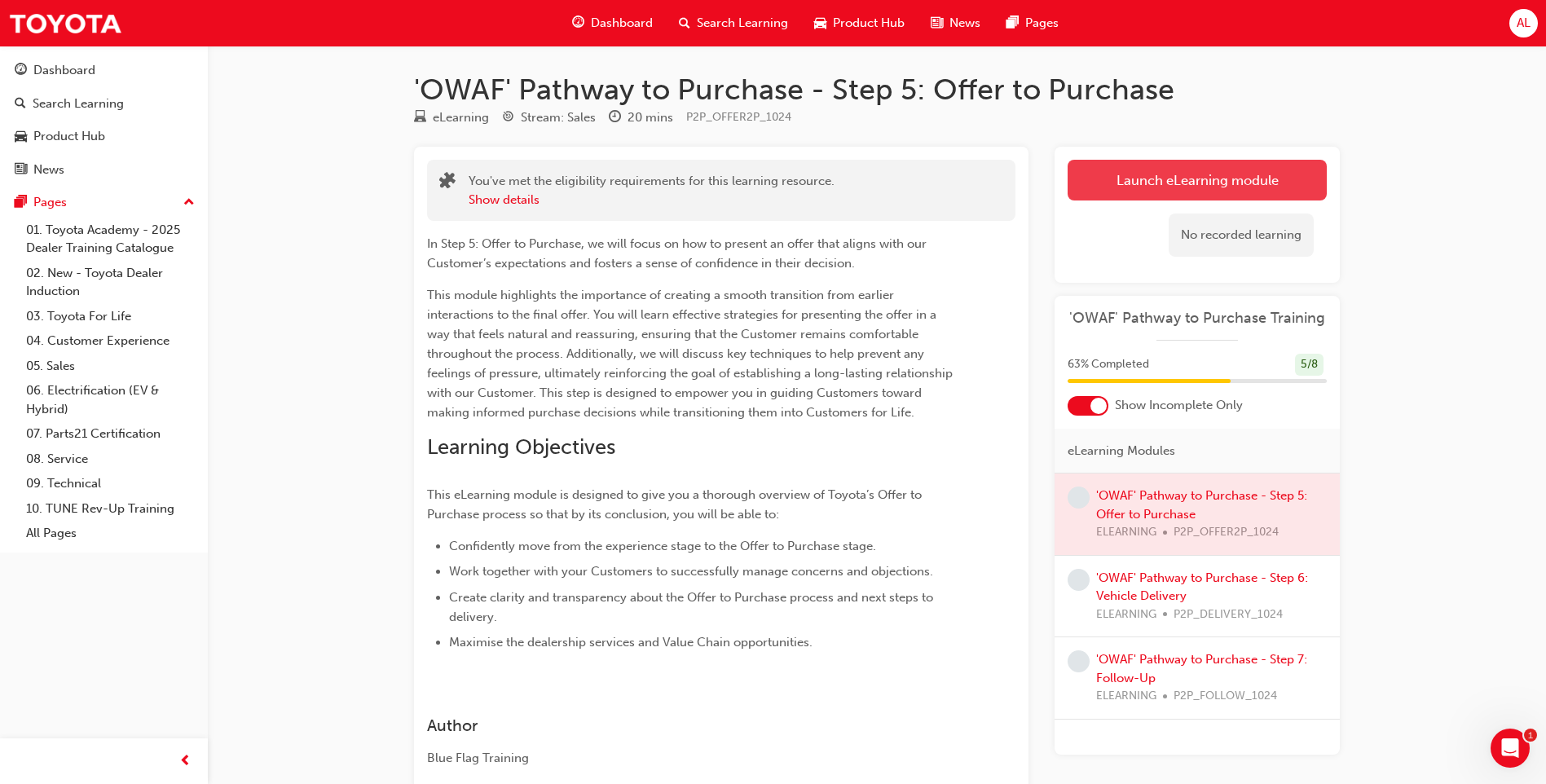 click on "Launch eLearning module" at bounding box center [1197, 180] 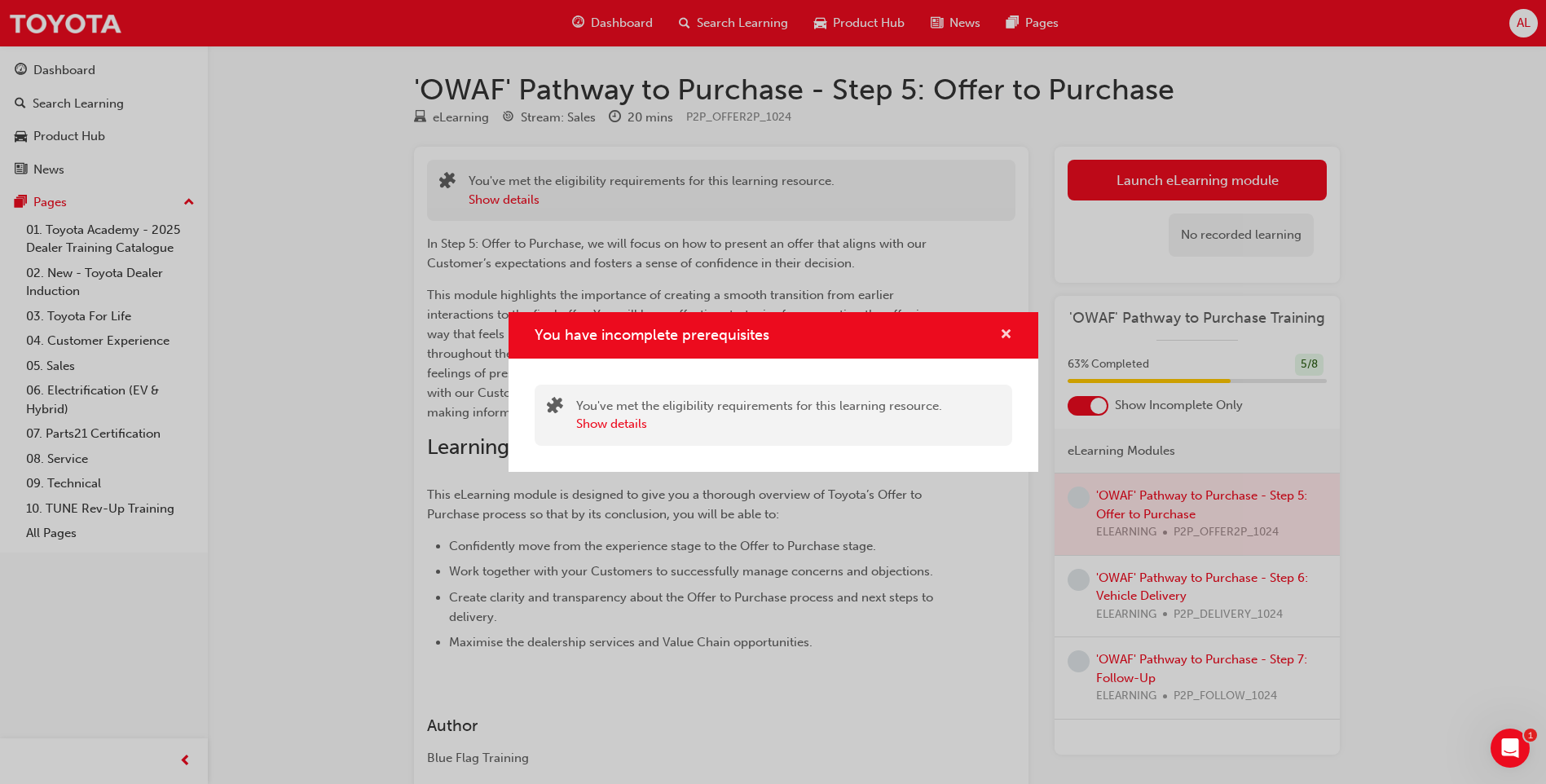click at bounding box center [1006, 336] 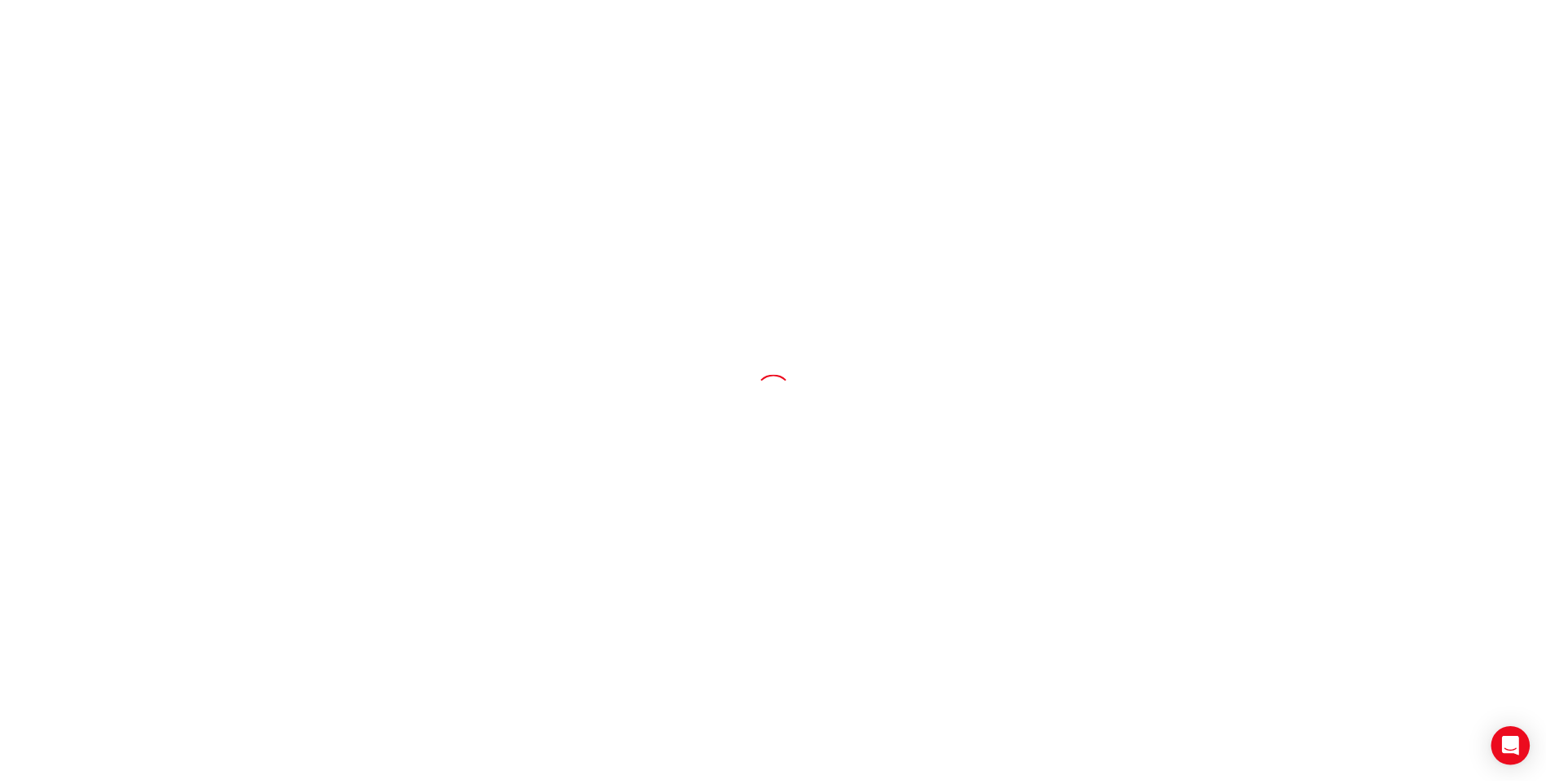 scroll, scrollTop: 0, scrollLeft: 0, axis: both 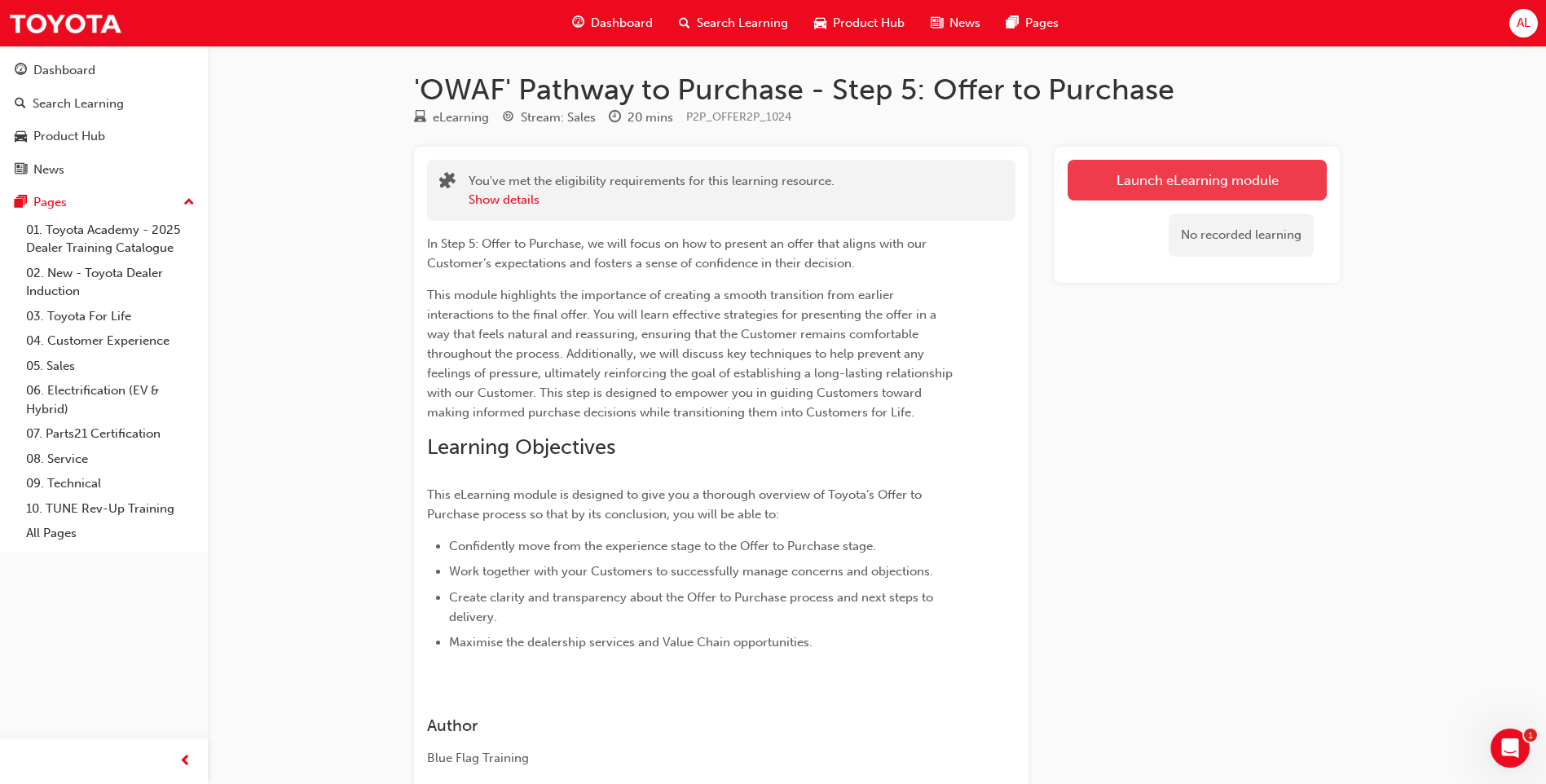 click on "Launch eLearning module" at bounding box center [1197, 180] 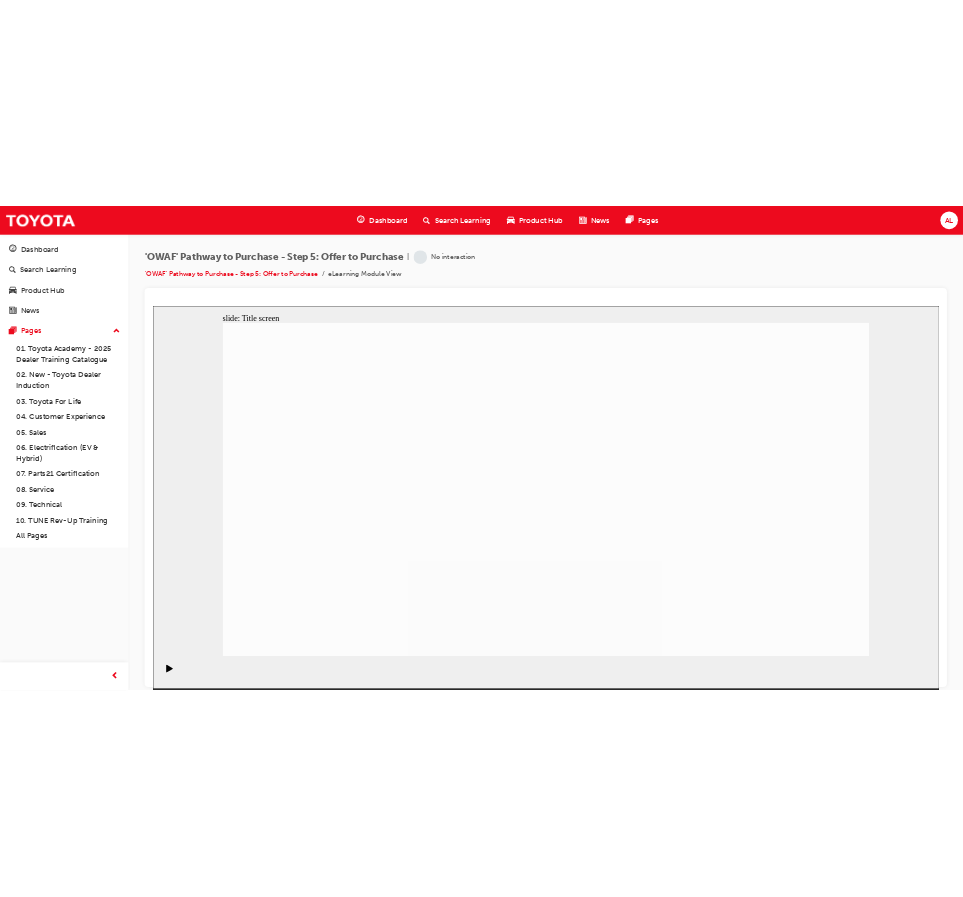 scroll, scrollTop: 0, scrollLeft: 0, axis: both 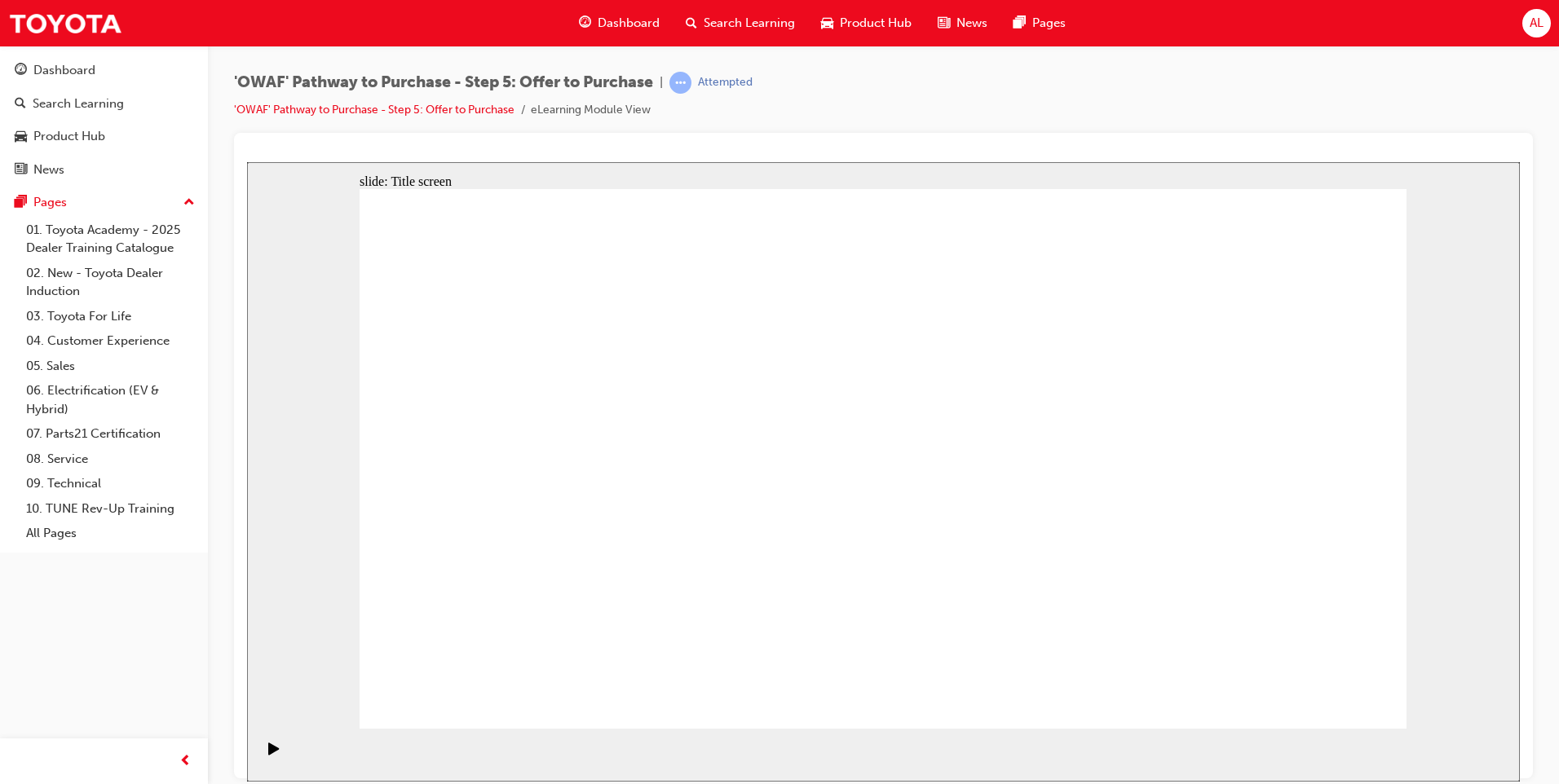 click 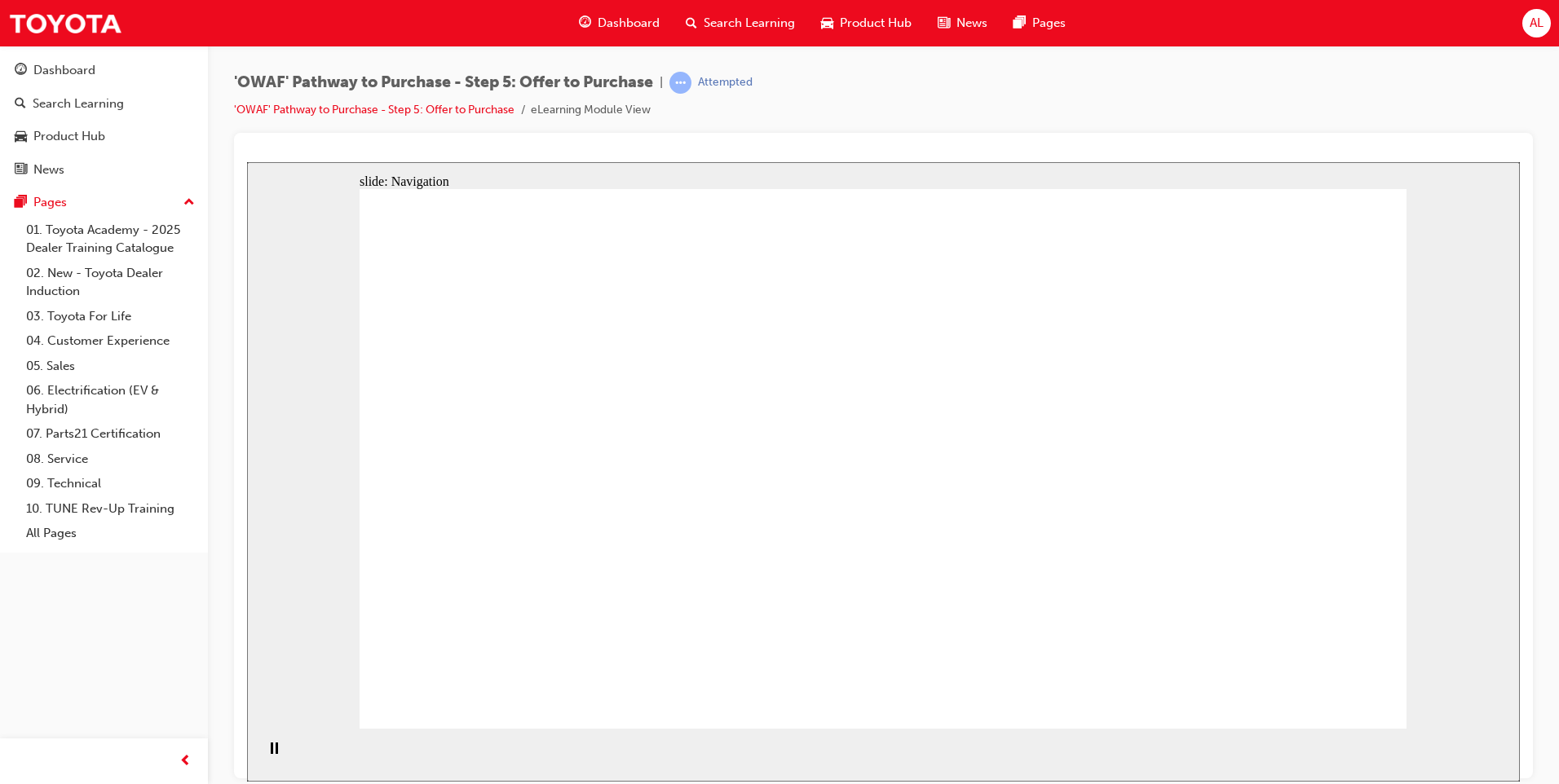 click 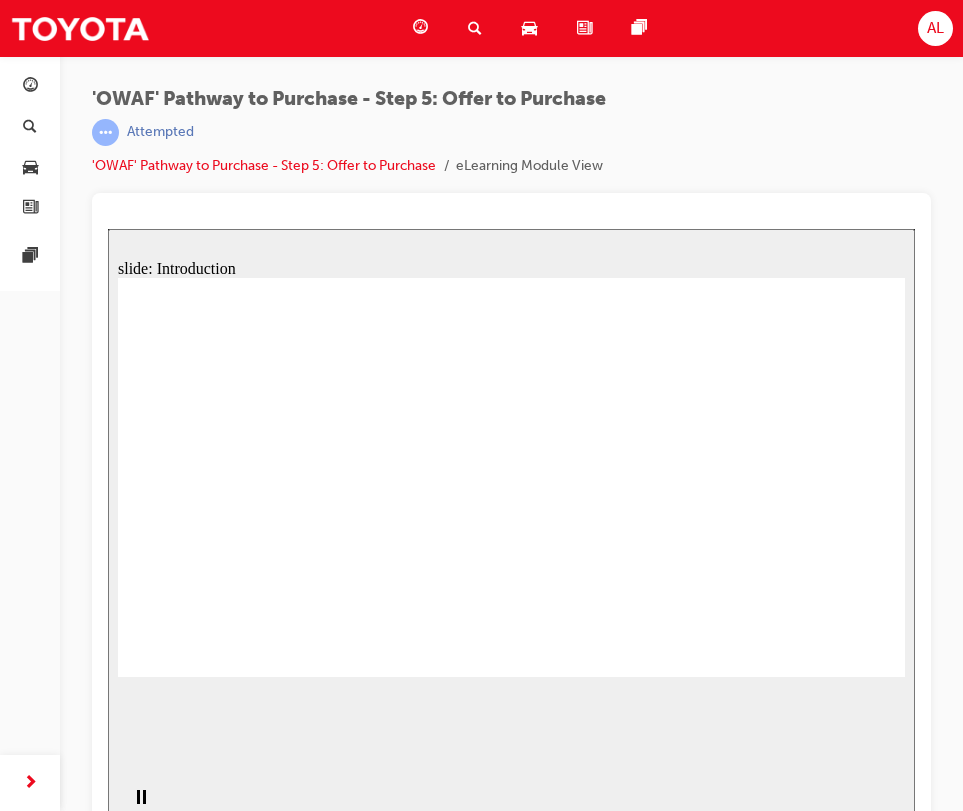 click 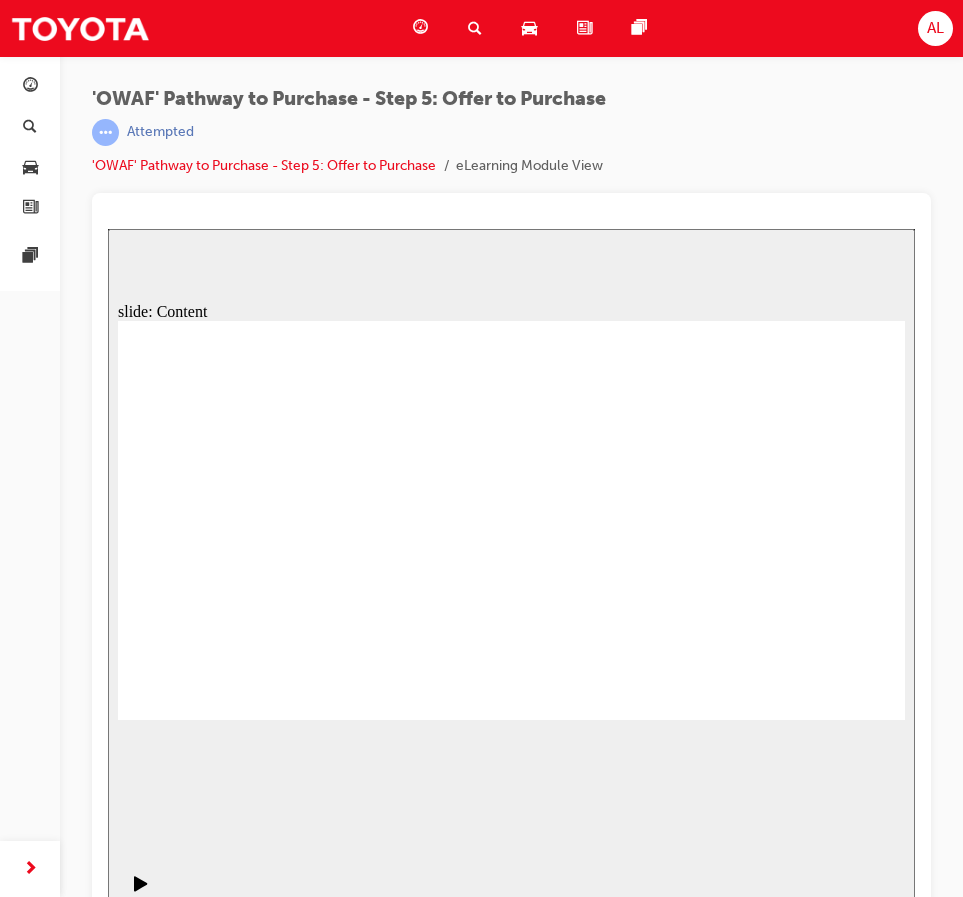 click 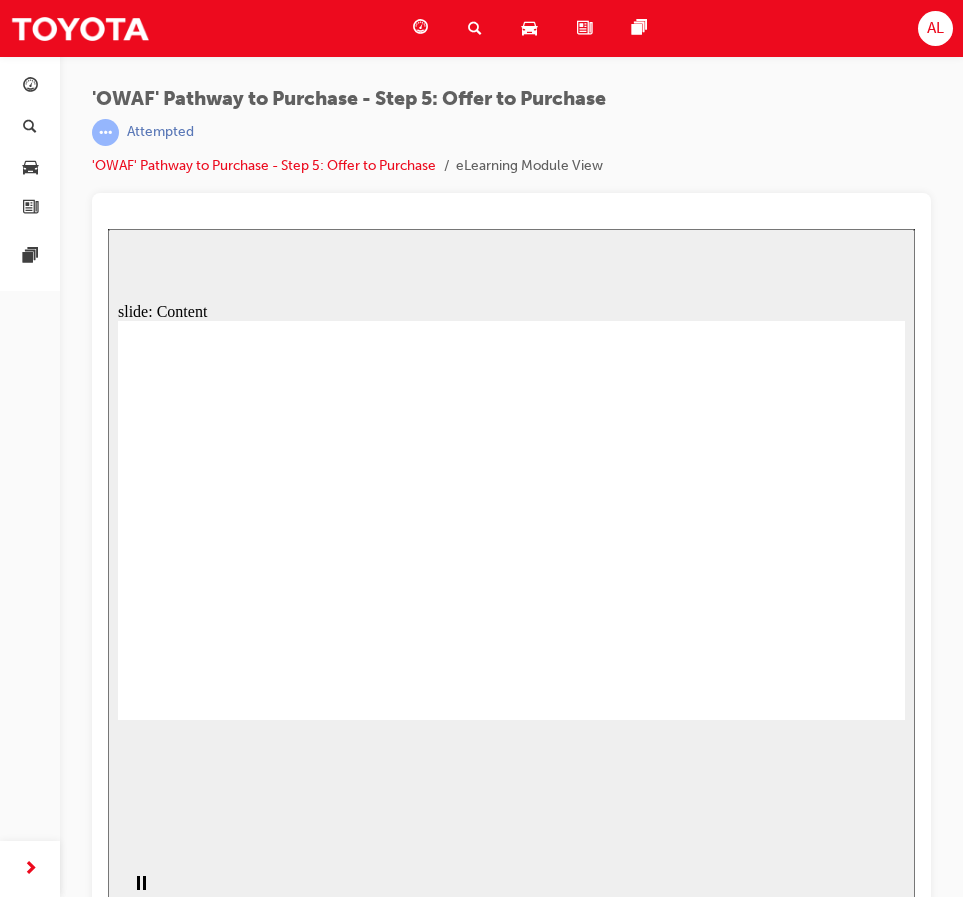 scroll, scrollTop: 27, scrollLeft: 0, axis: vertical 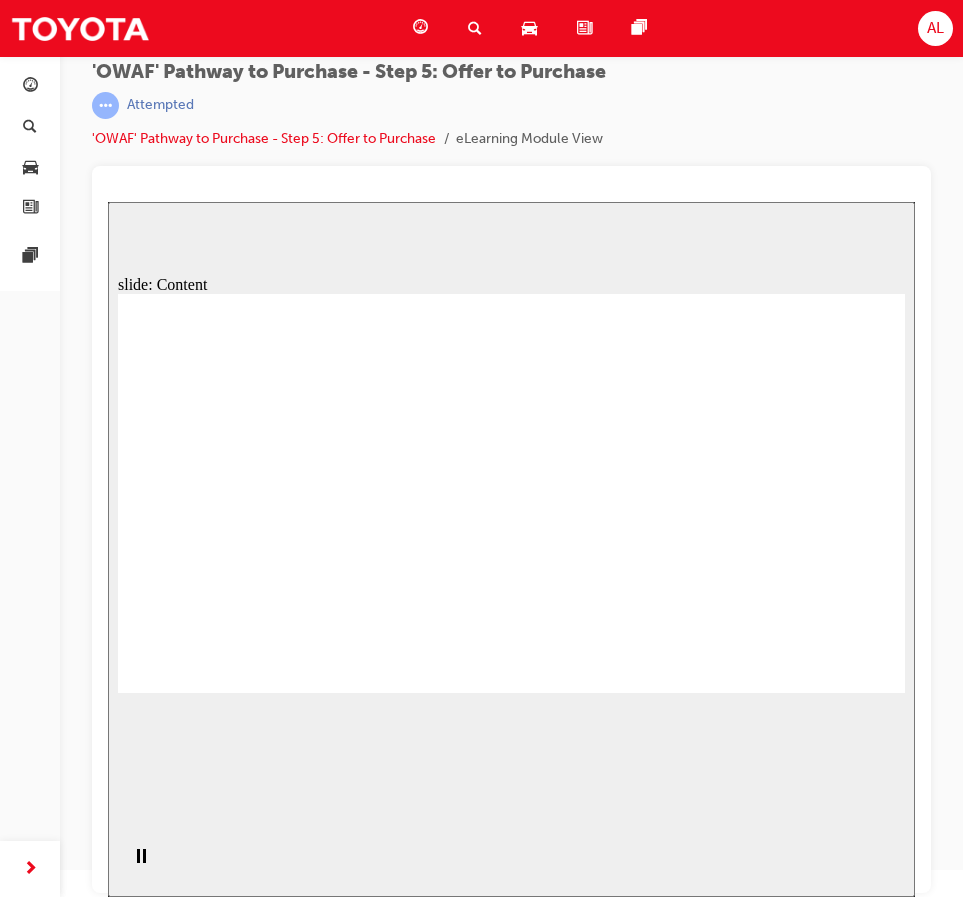 click 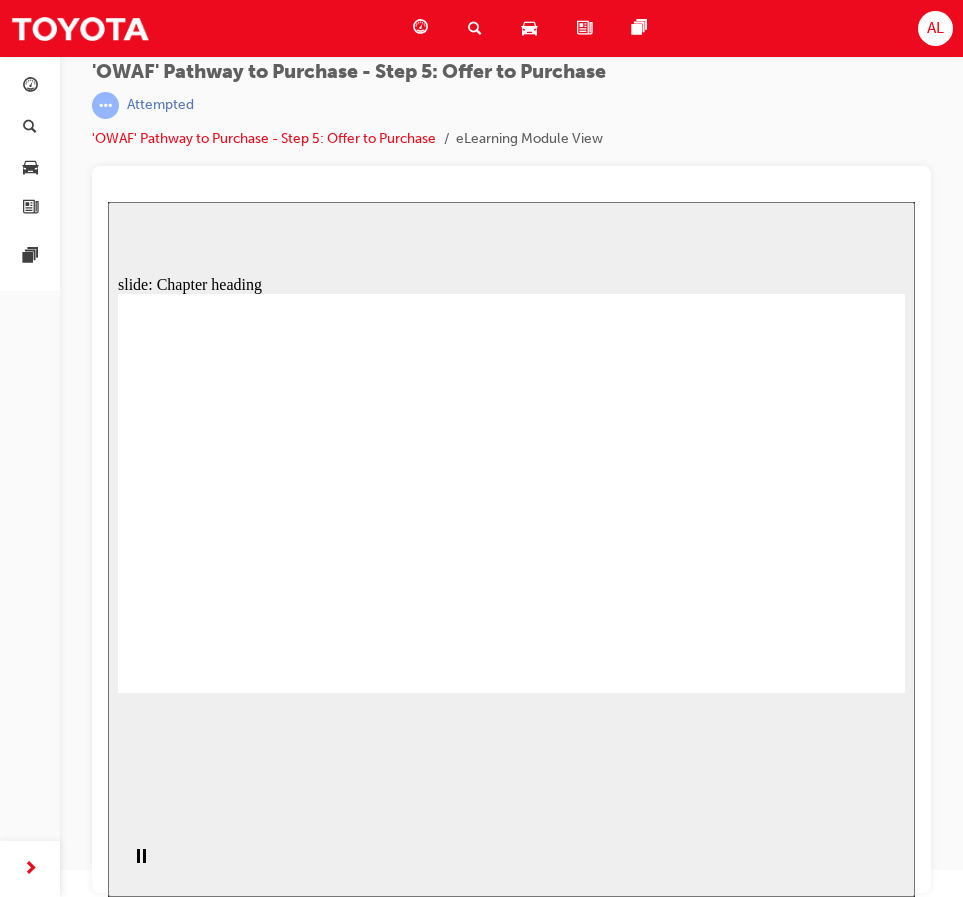 click 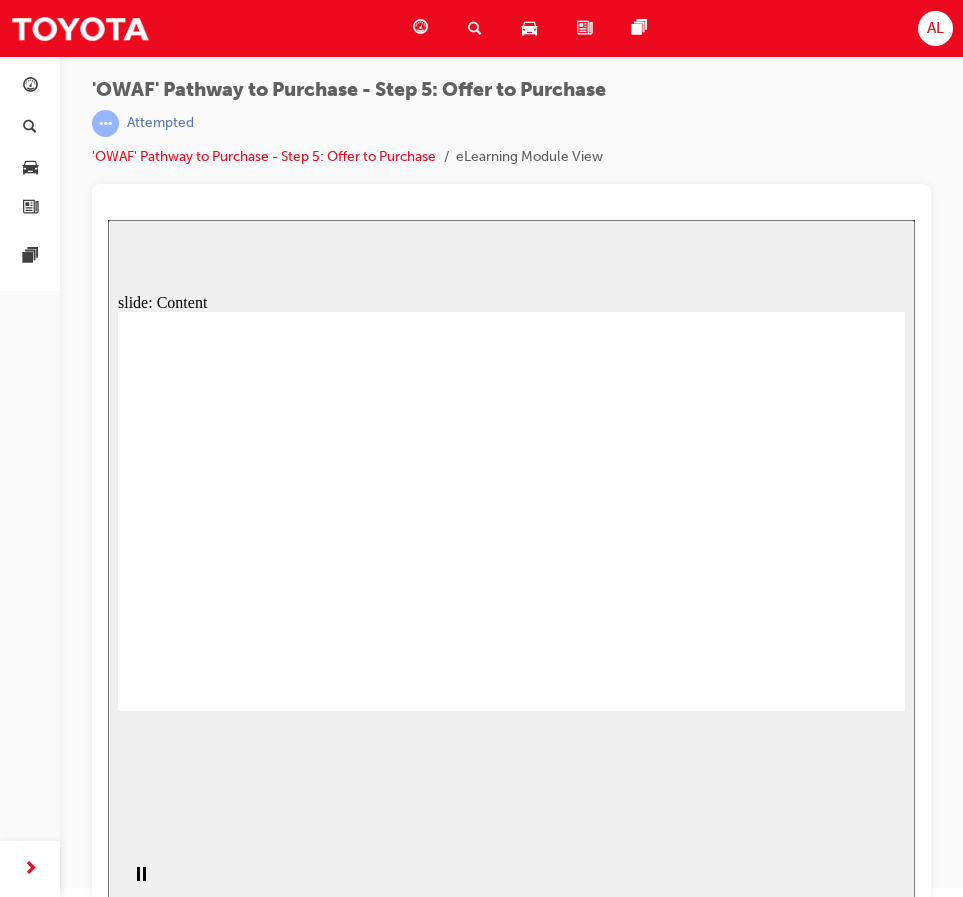 scroll, scrollTop: 0, scrollLeft: 0, axis: both 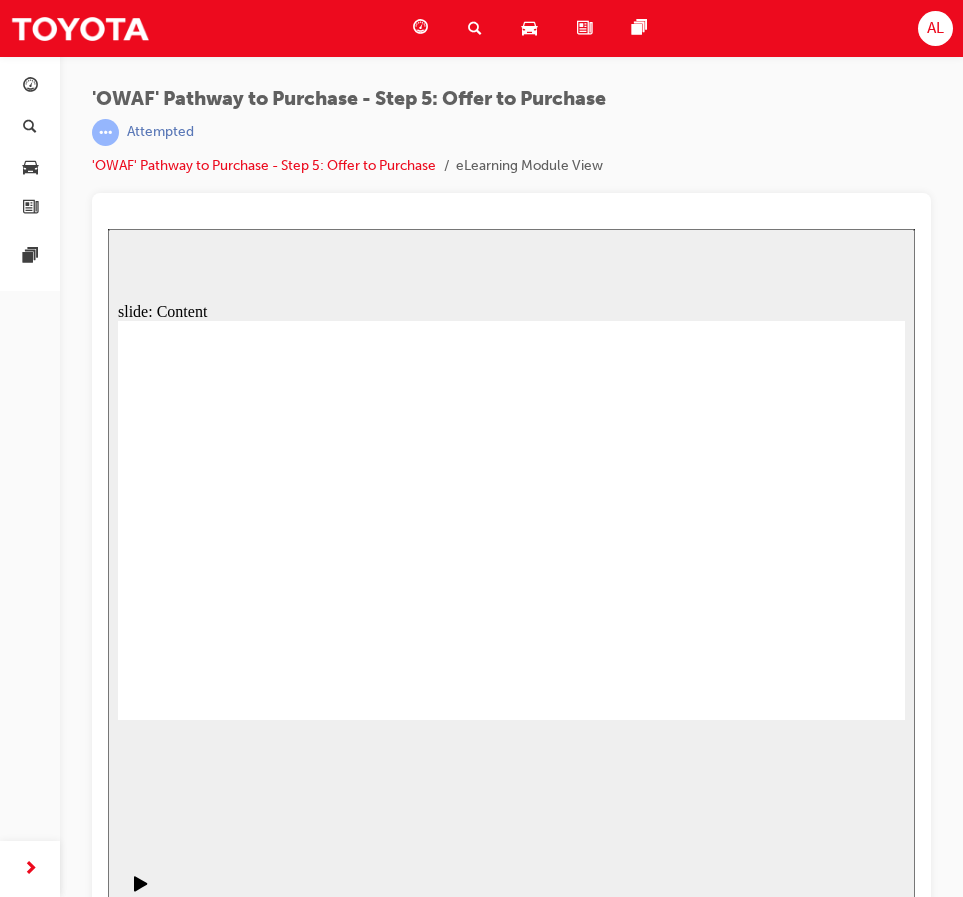 click 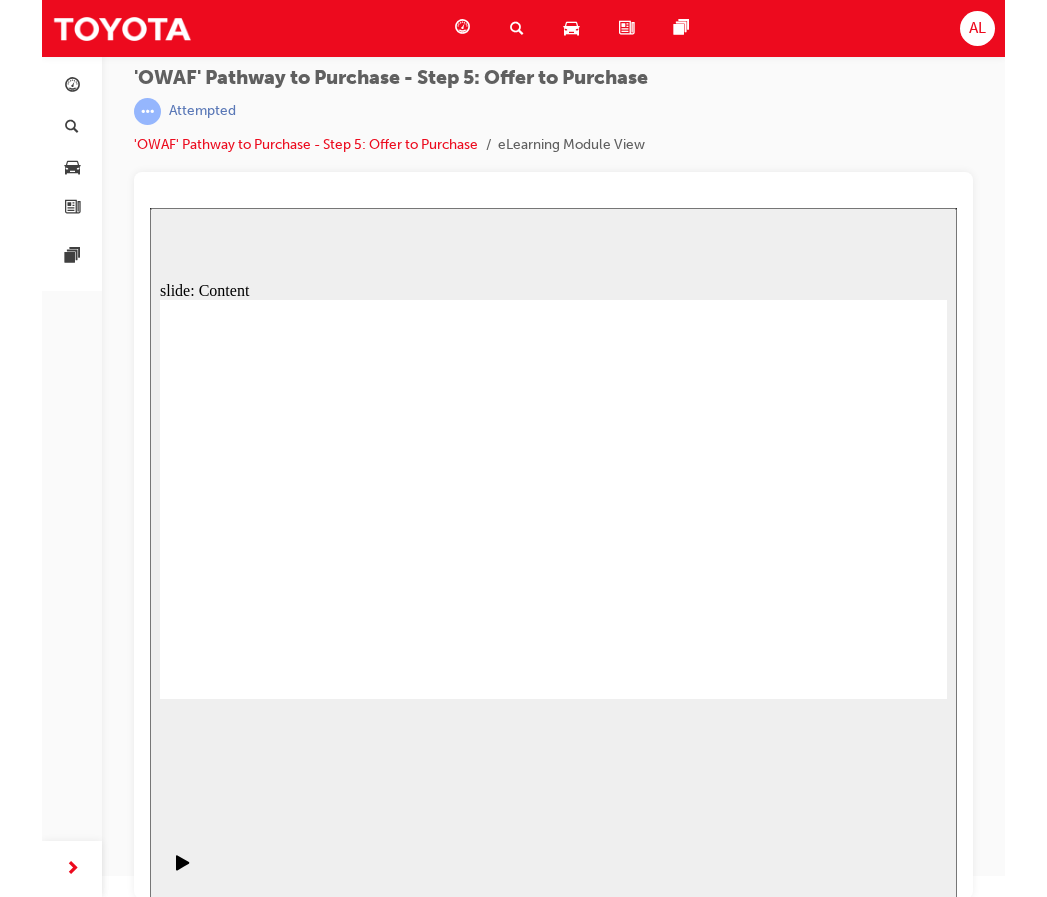 scroll, scrollTop: 27, scrollLeft: 0, axis: vertical 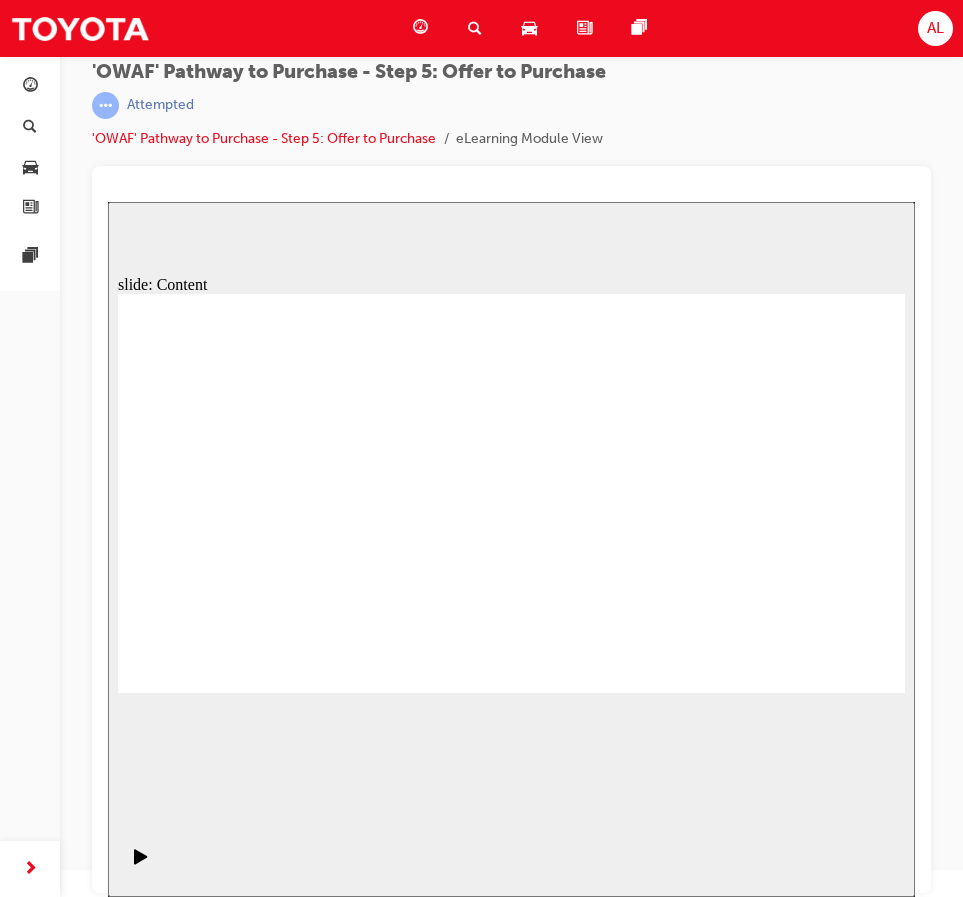 click 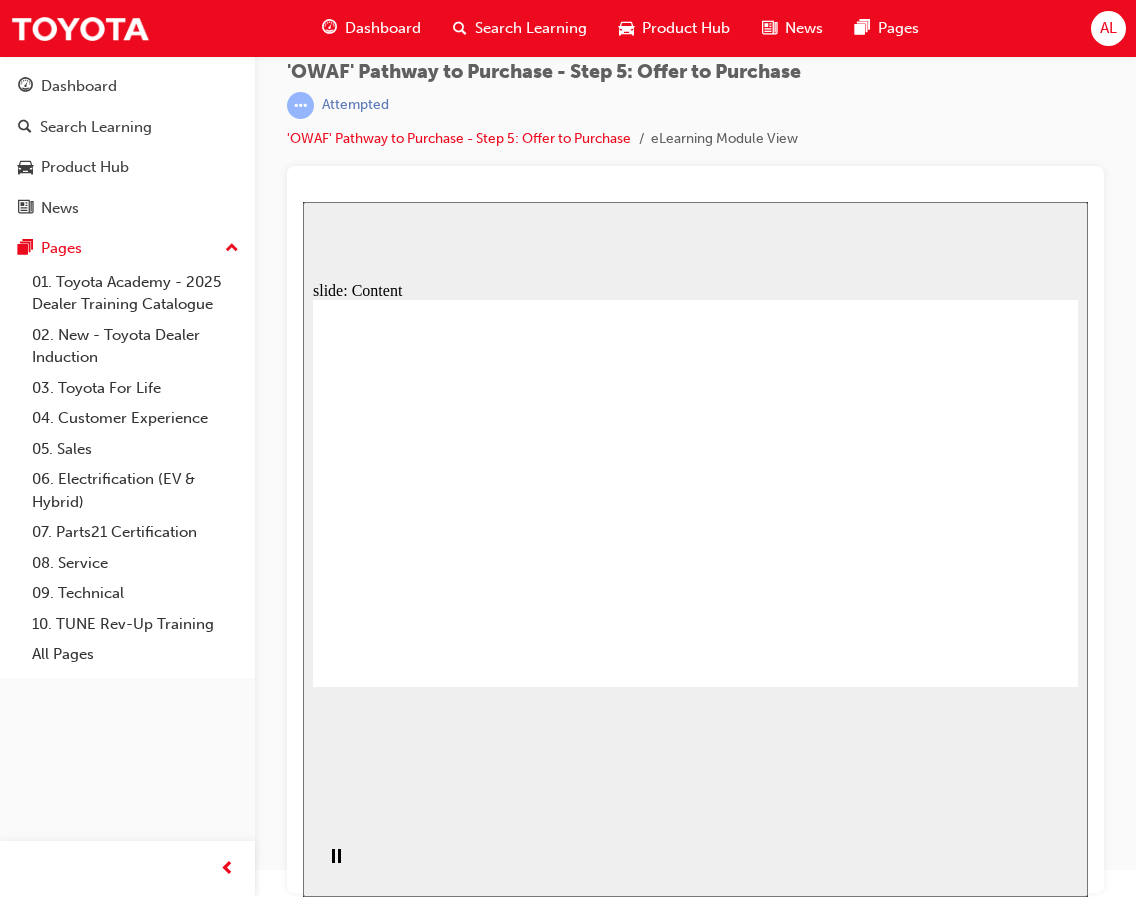 drag, startPoint x: 775, startPoint y: 610, endPoint x: 732, endPoint y: 607, distance: 43.104523 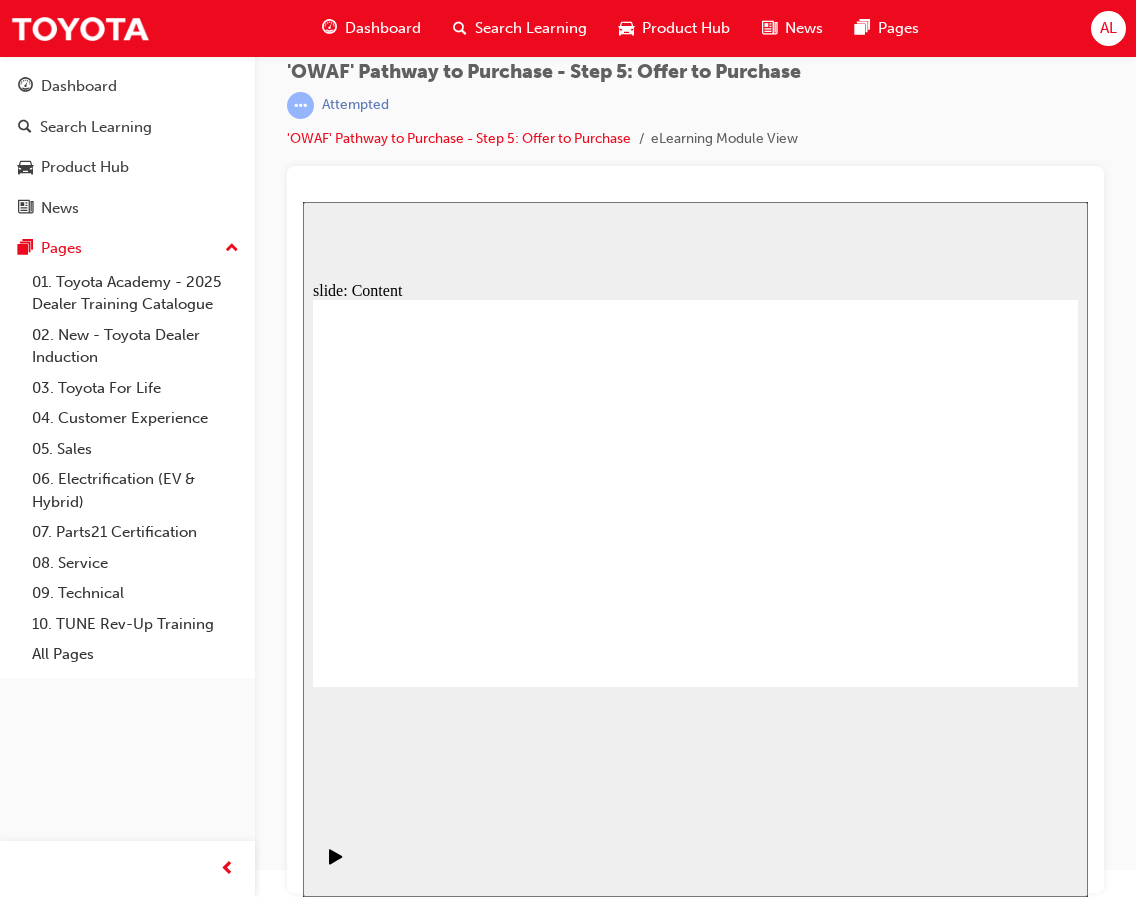 click 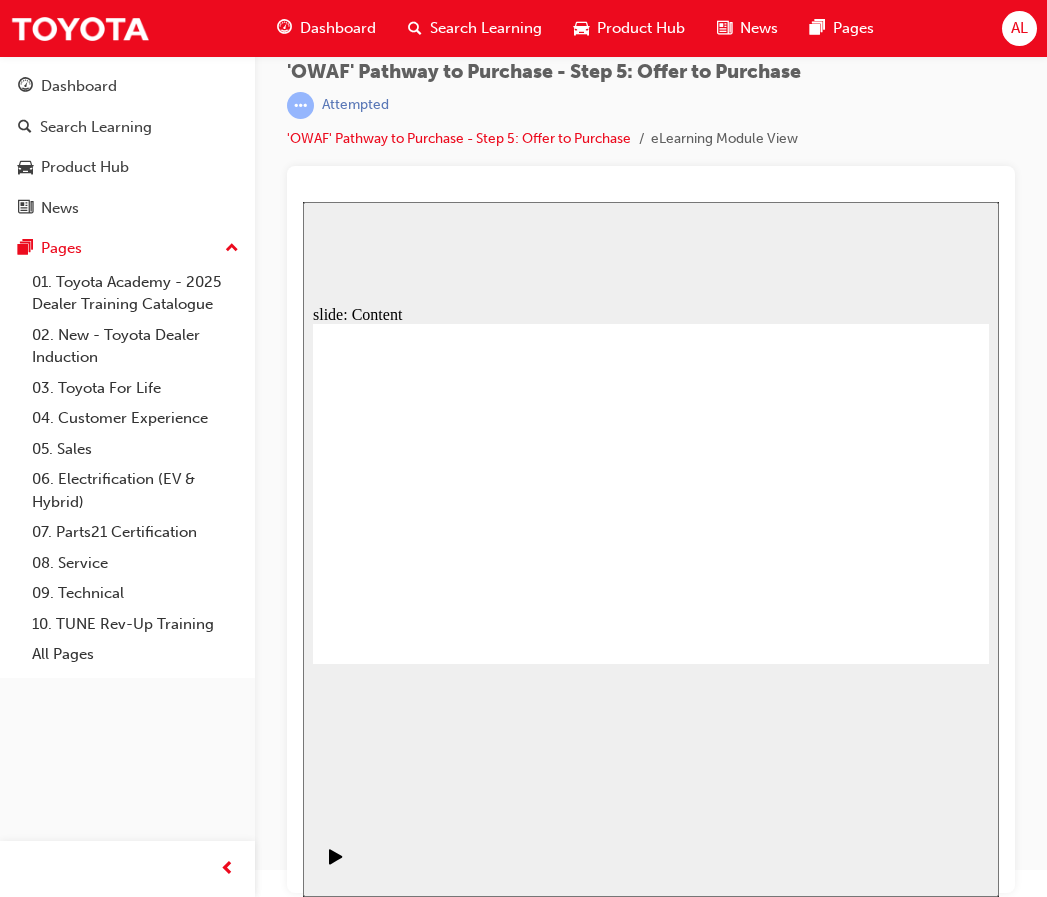 click at bounding box center [651, 4985] 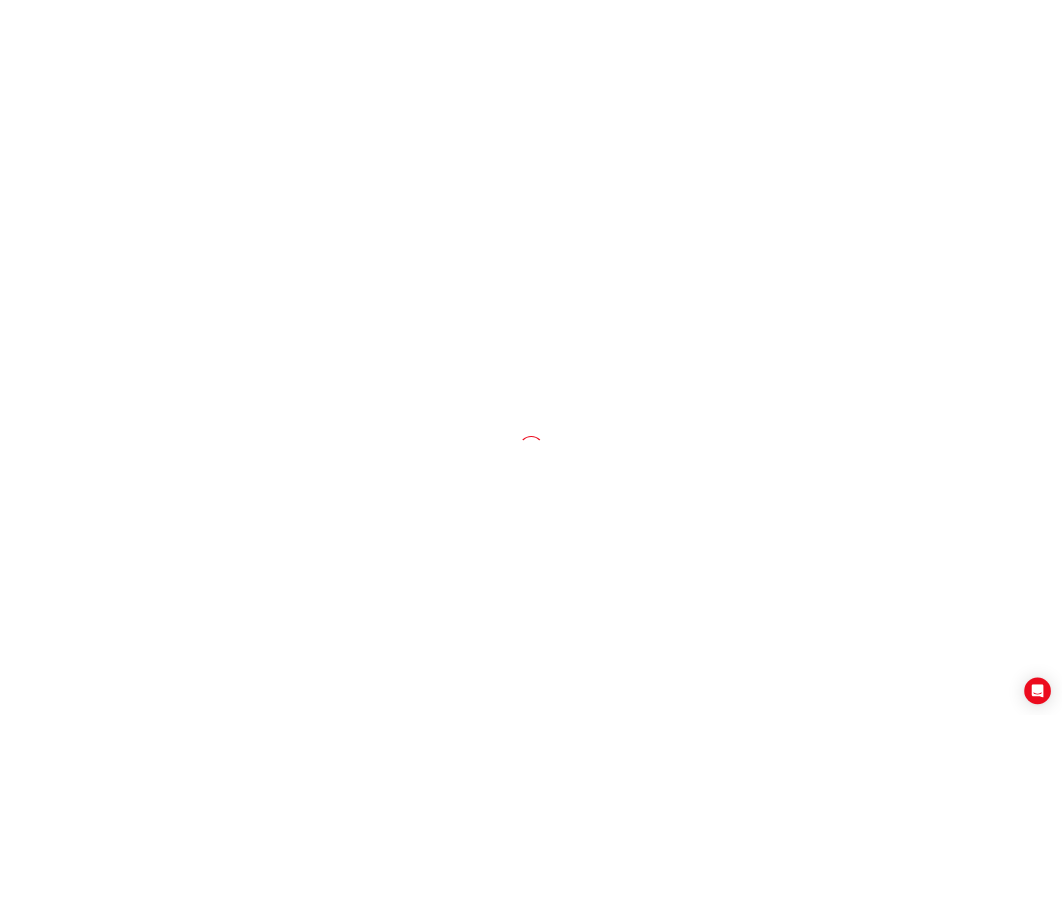 scroll, scrollTop: 0, scrollLeft: 0, axis: both 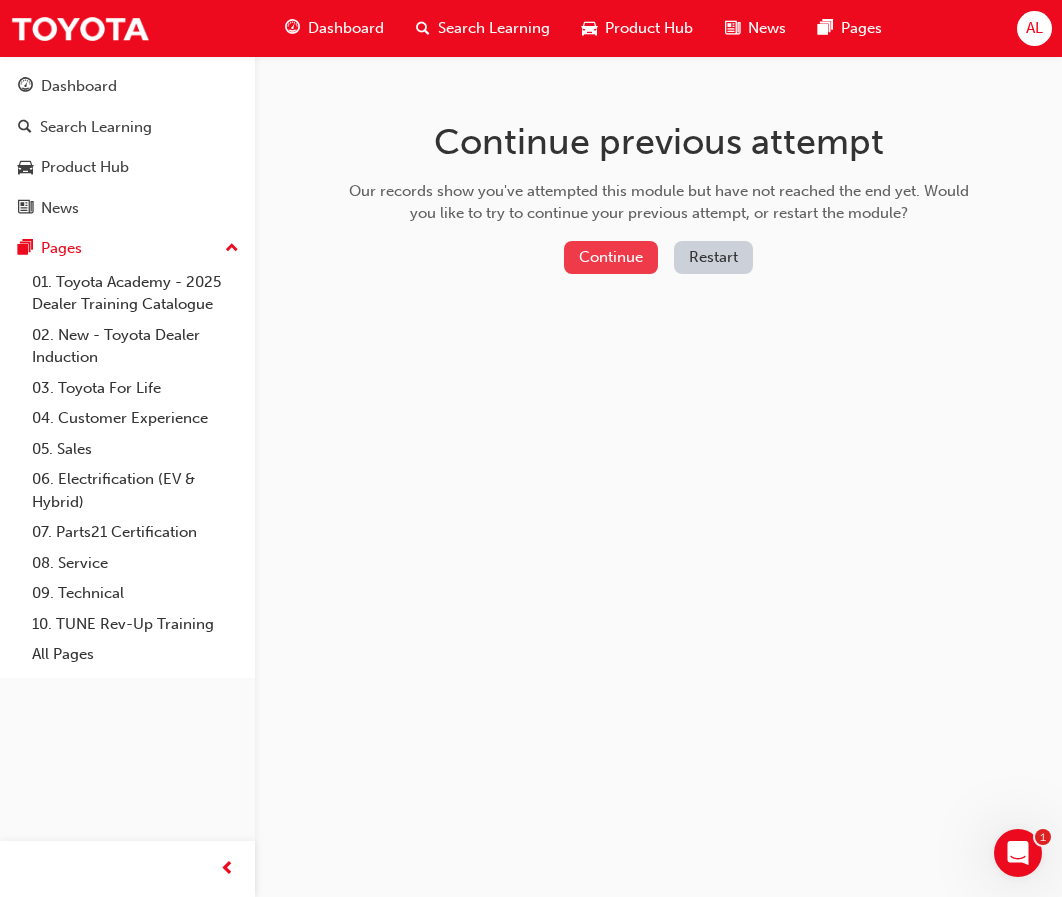 click on "Continue" at bounding box center (611, 257) 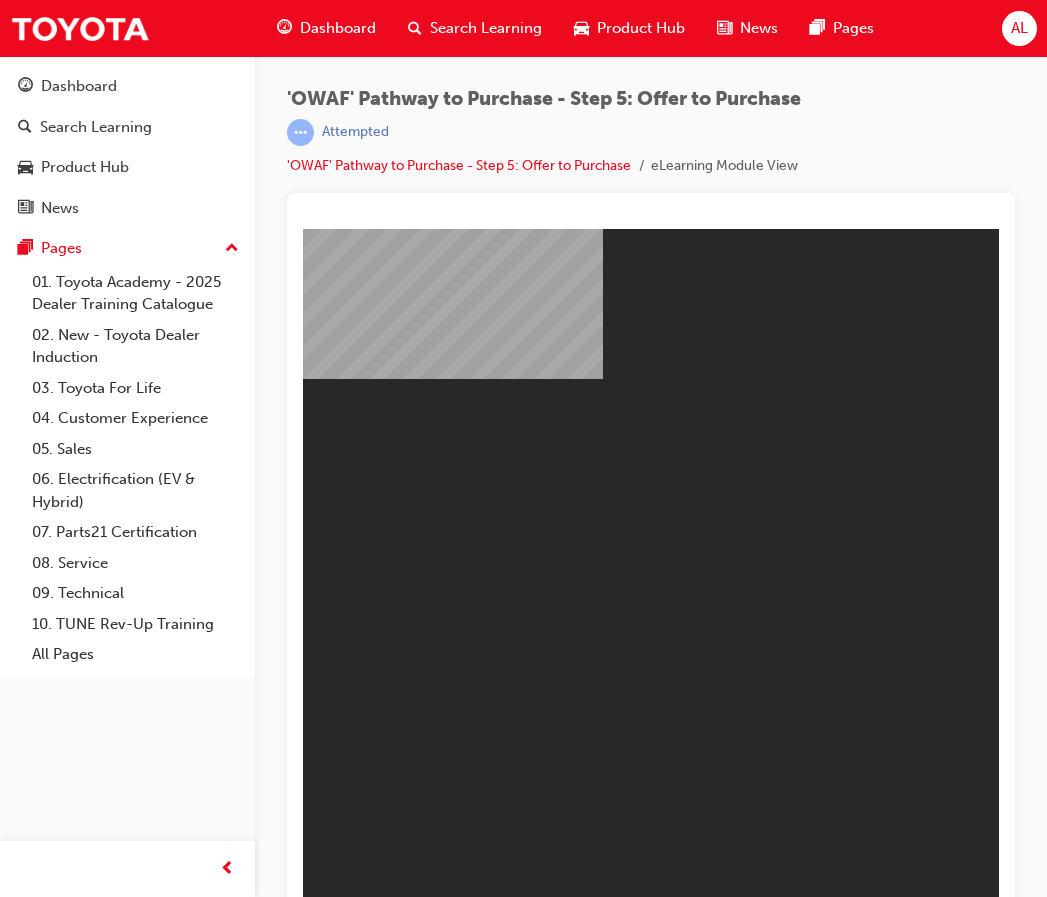 scroll, scrollTop: 0, scrollLeft: 0, axis: both 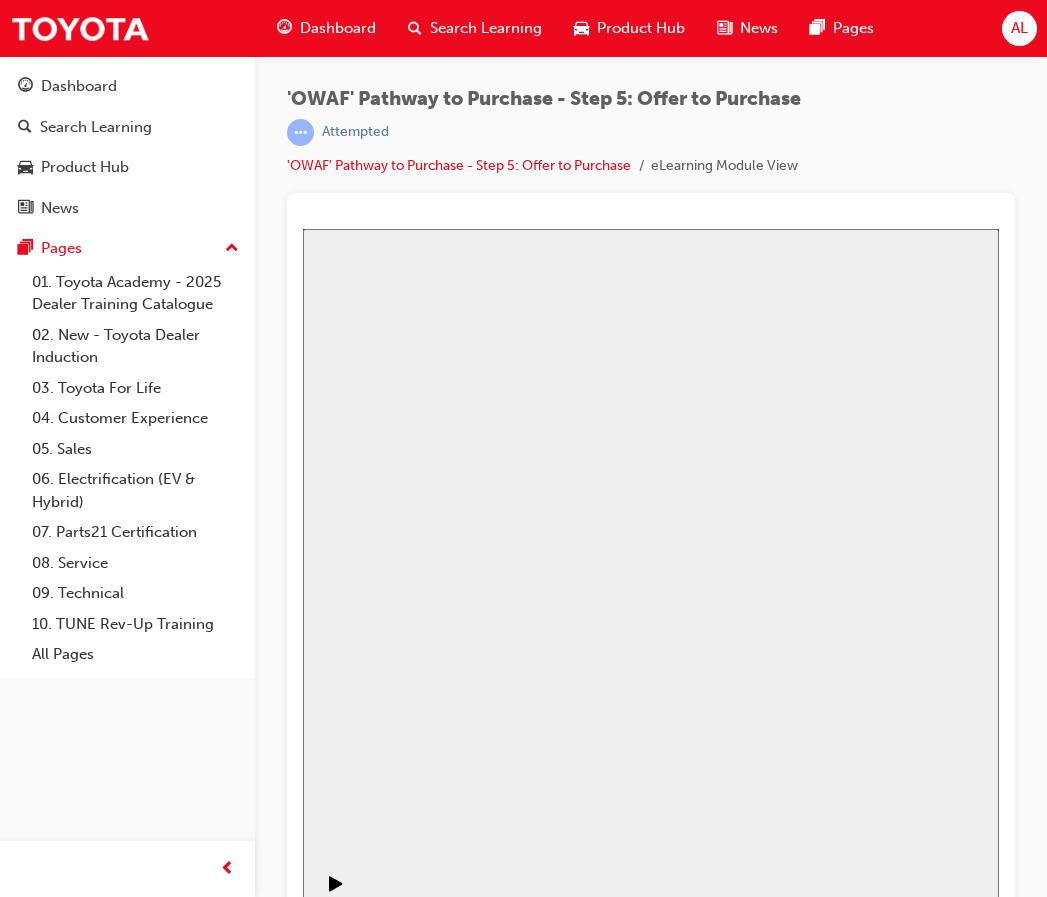 click on "Resume" at bounding box center [341, 3489] 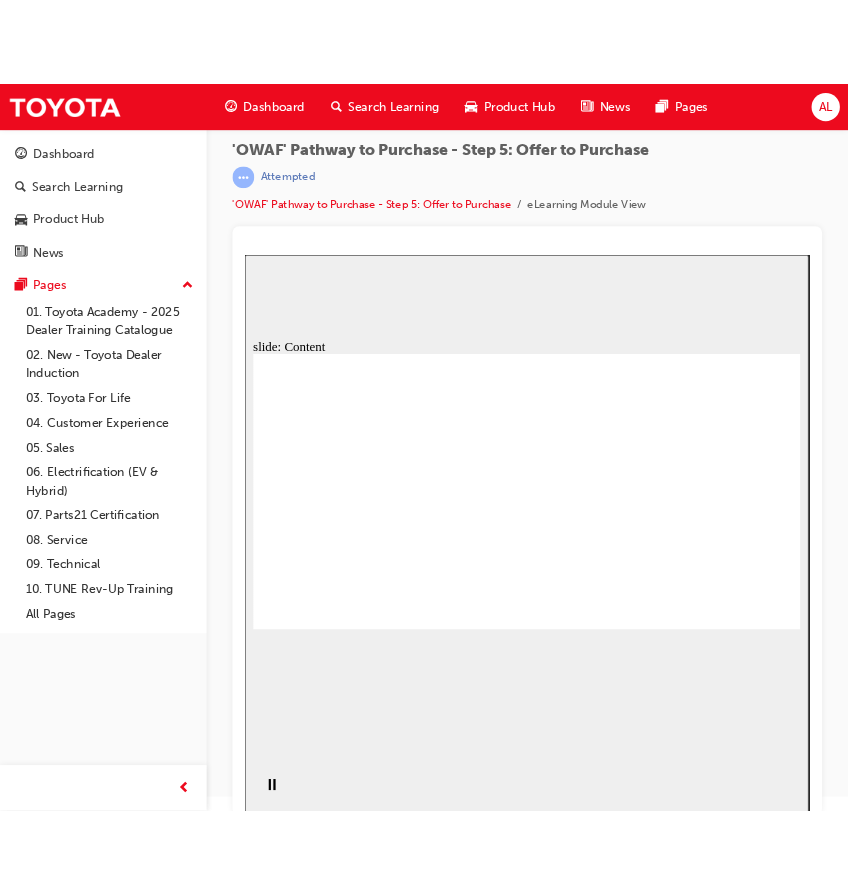 scroll, scrollTop: 27, scrollLeft: 0, axis: vertical 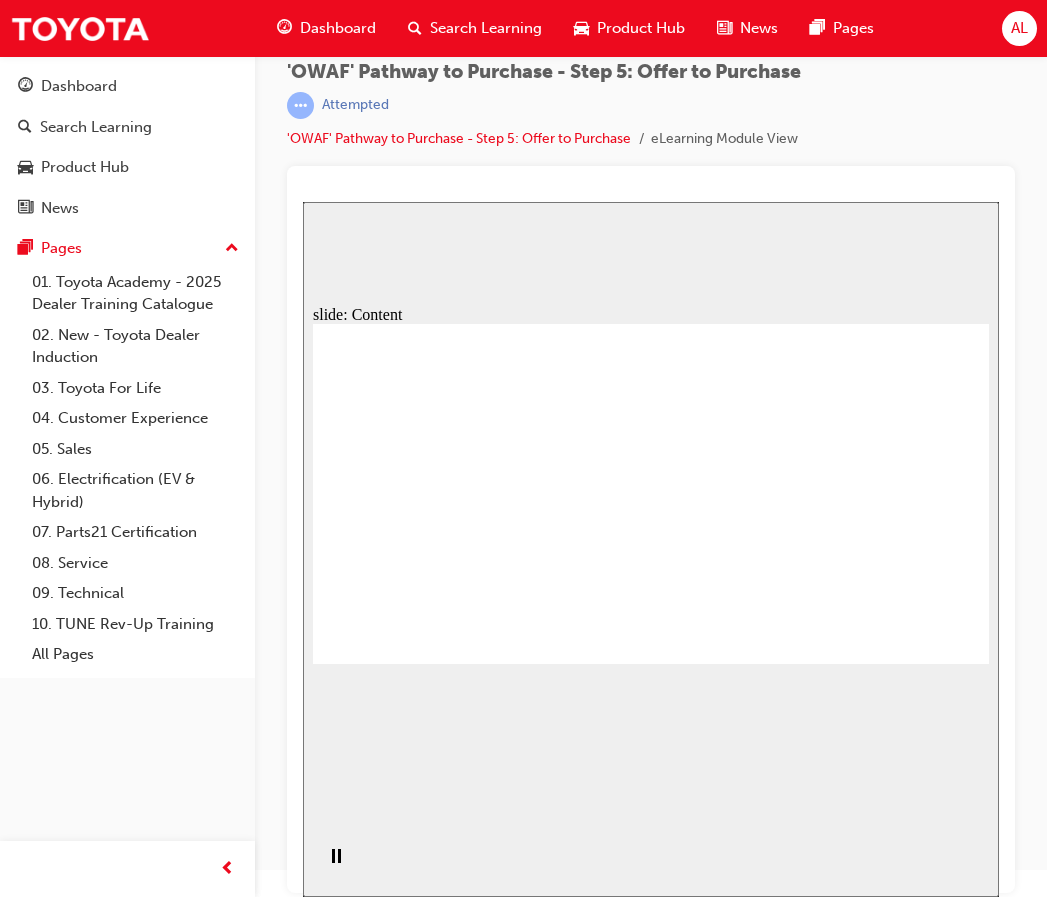 click 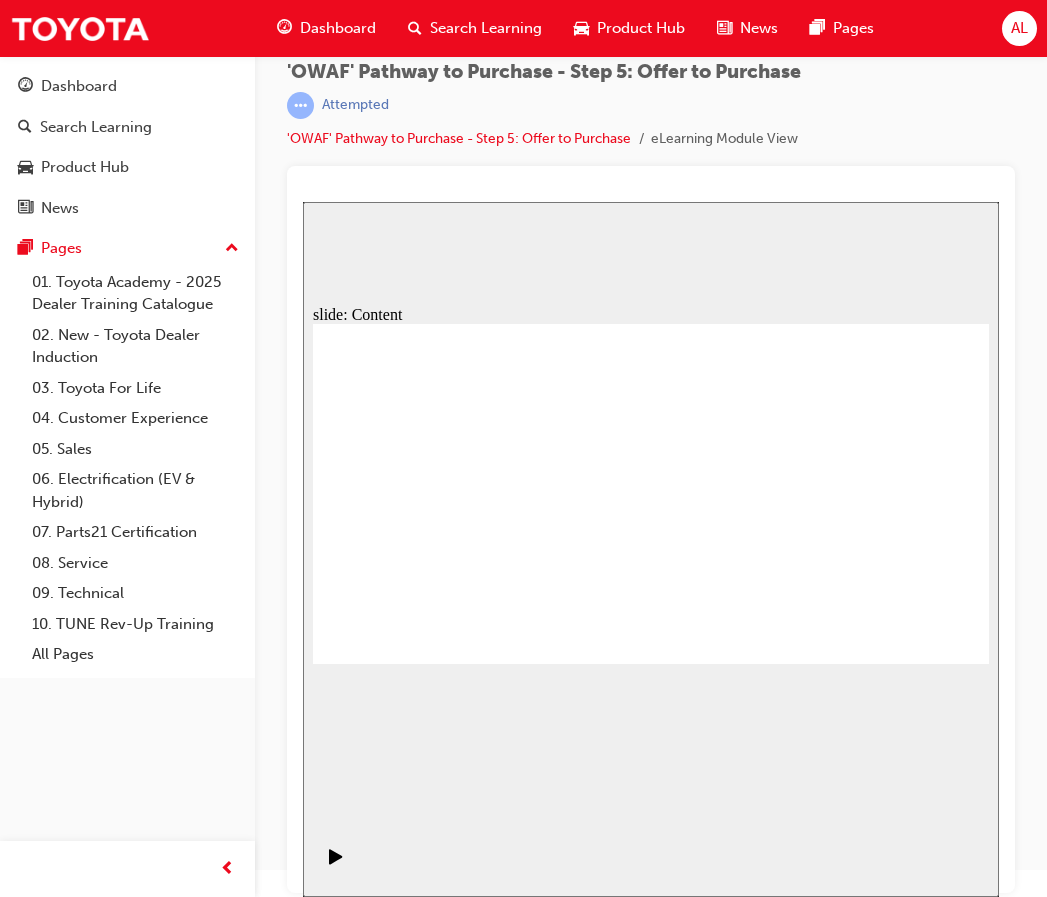 click 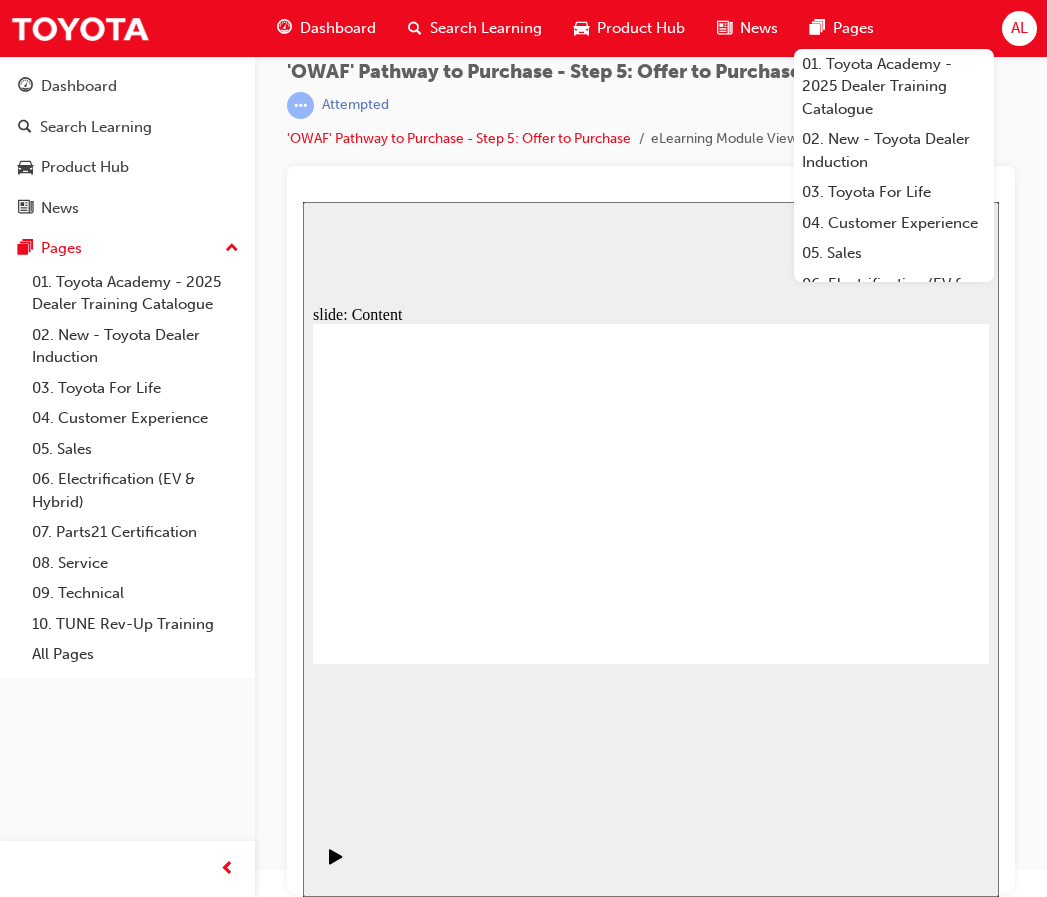 click 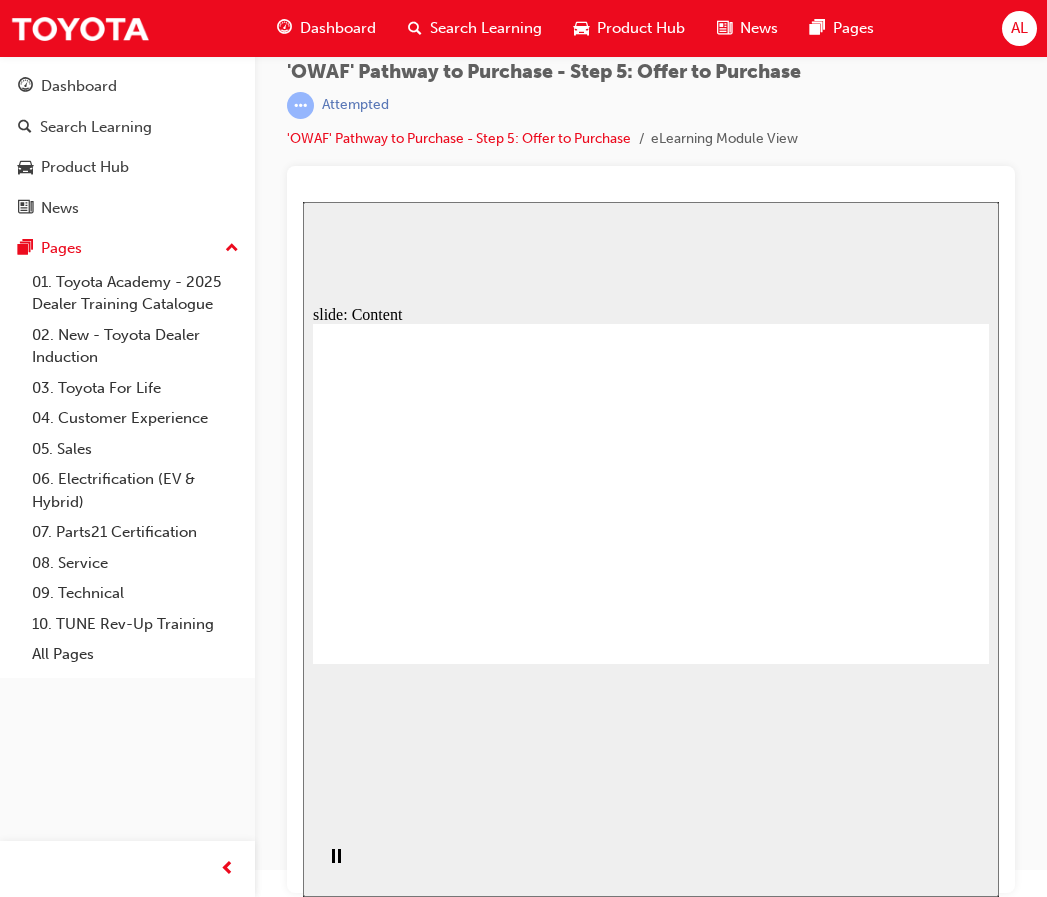 click 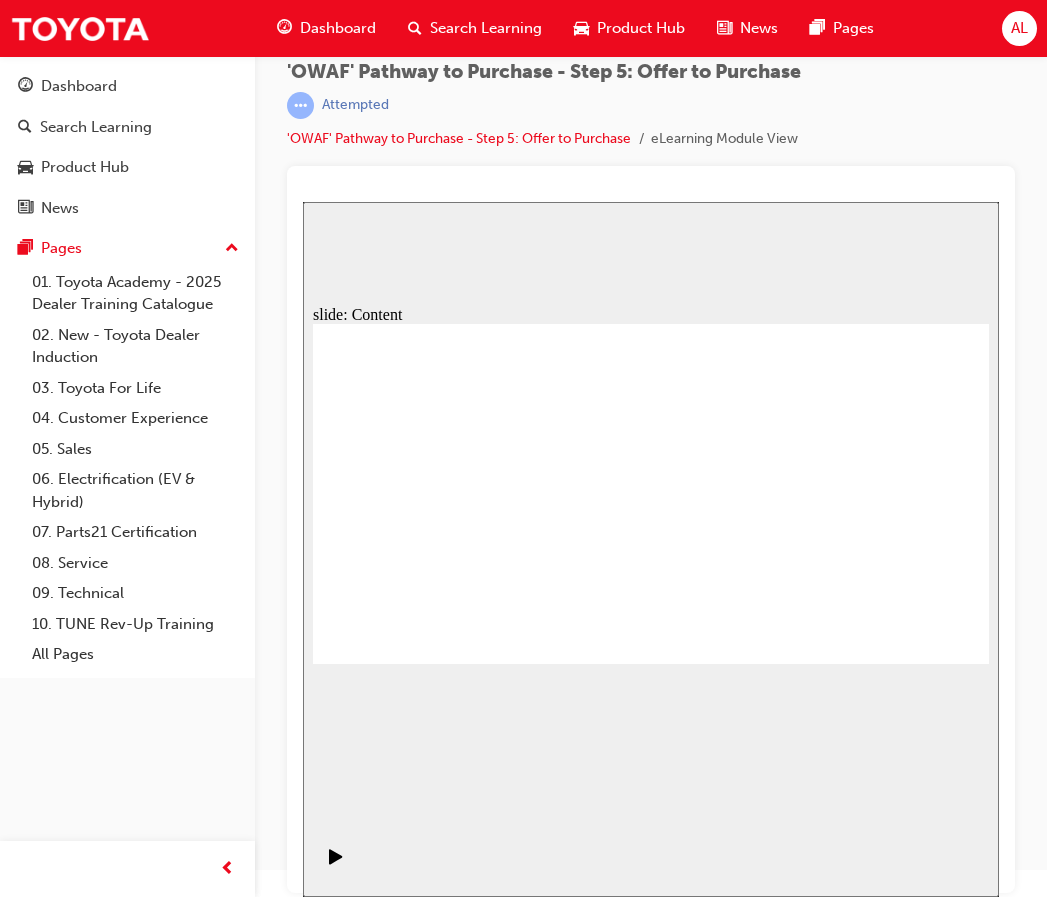 click 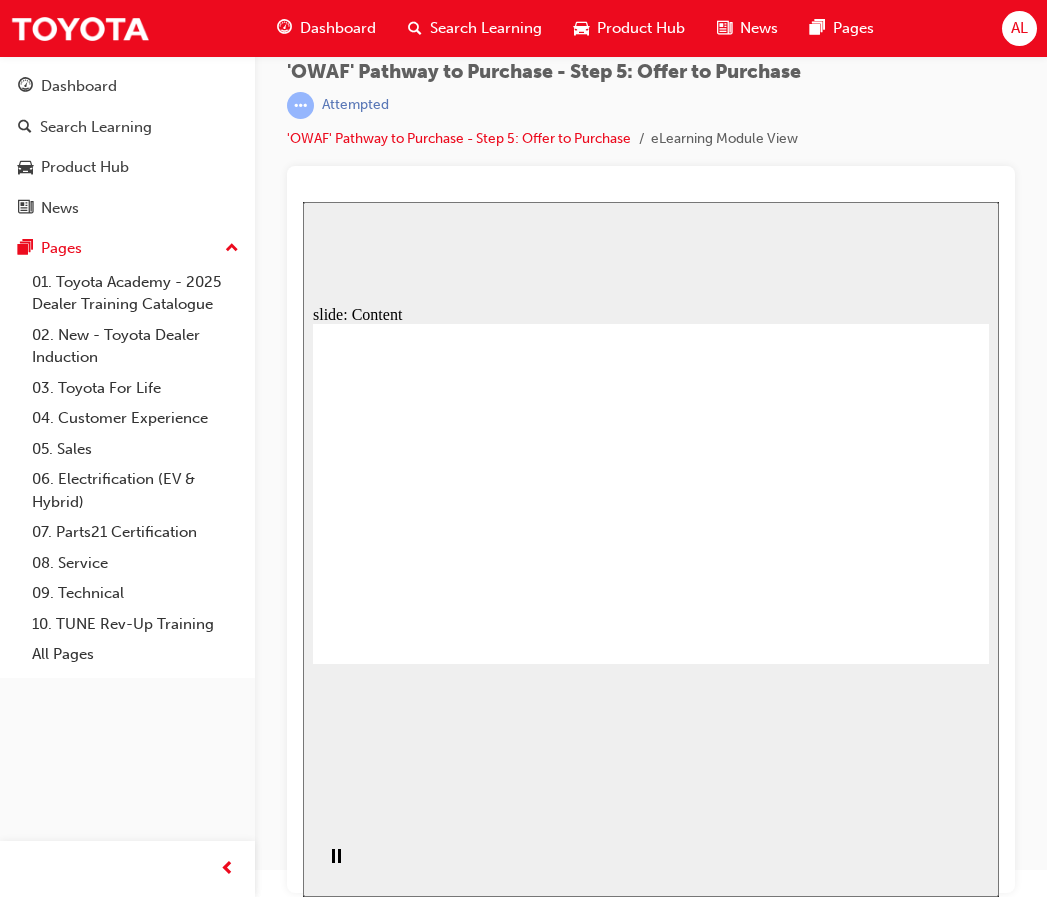 click 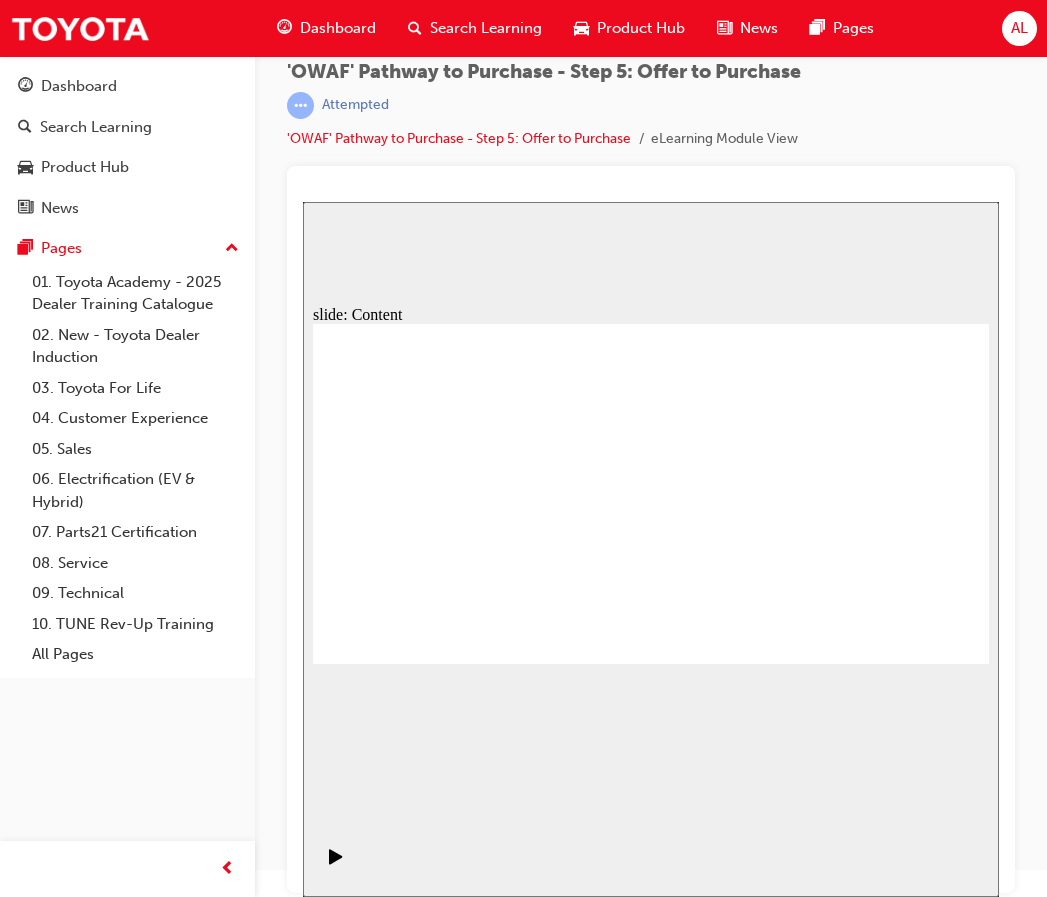 click 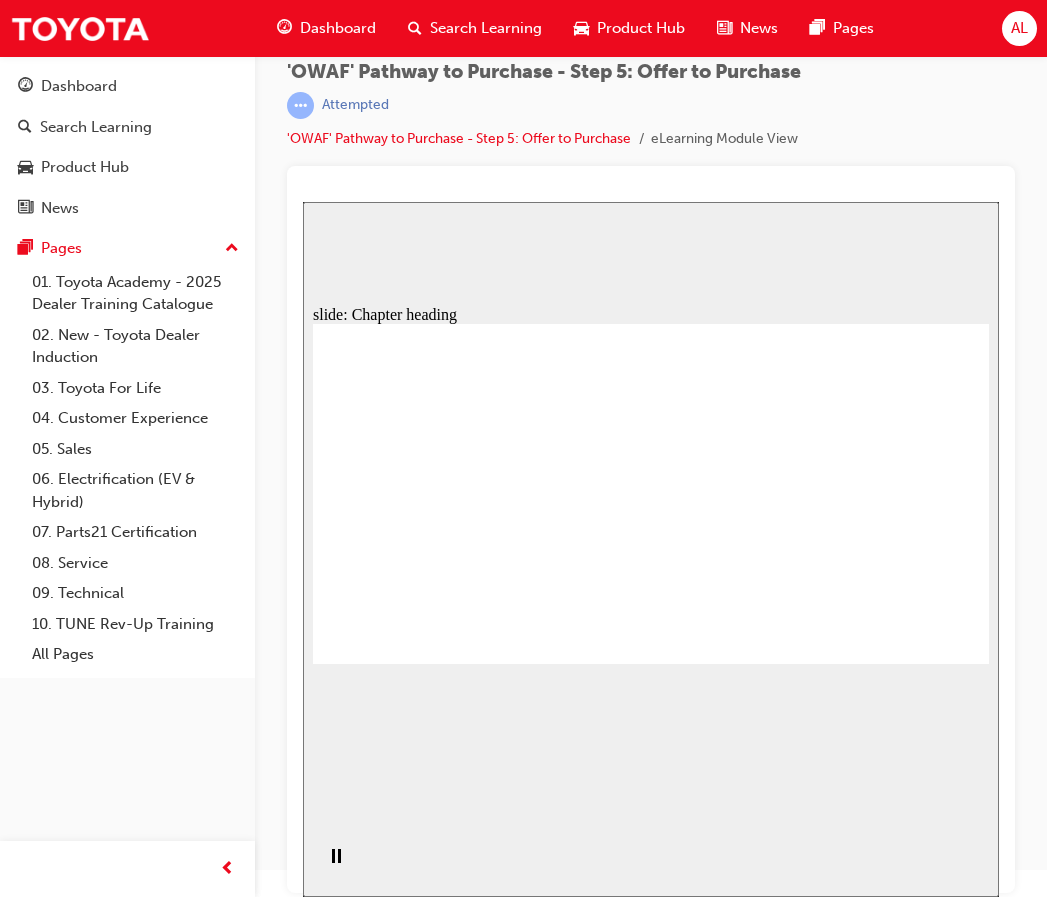click 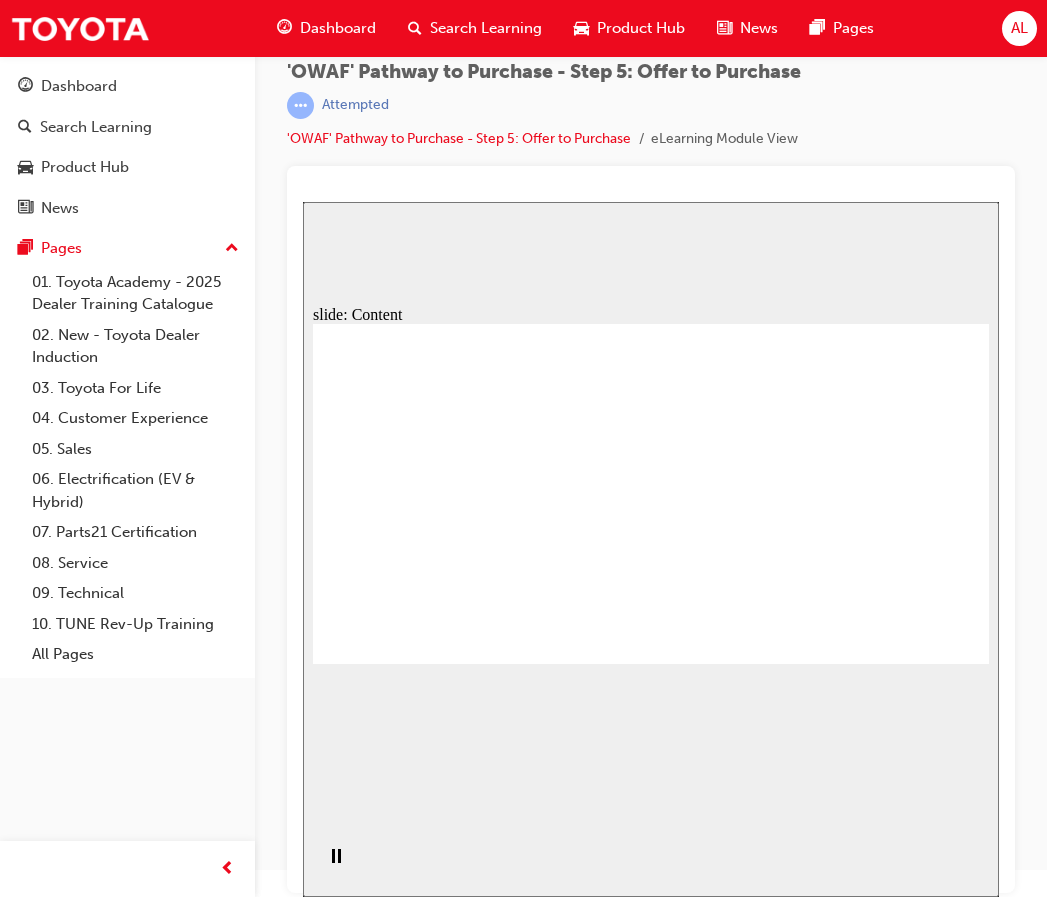 click 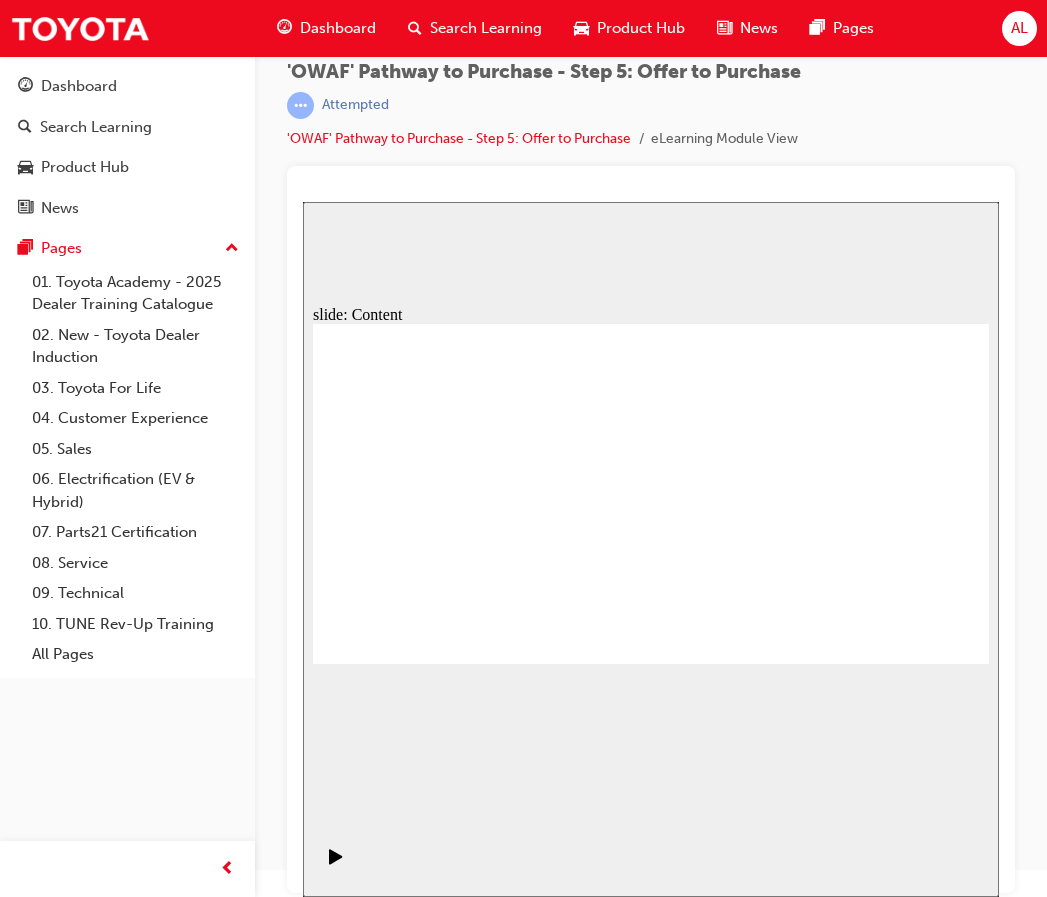 click 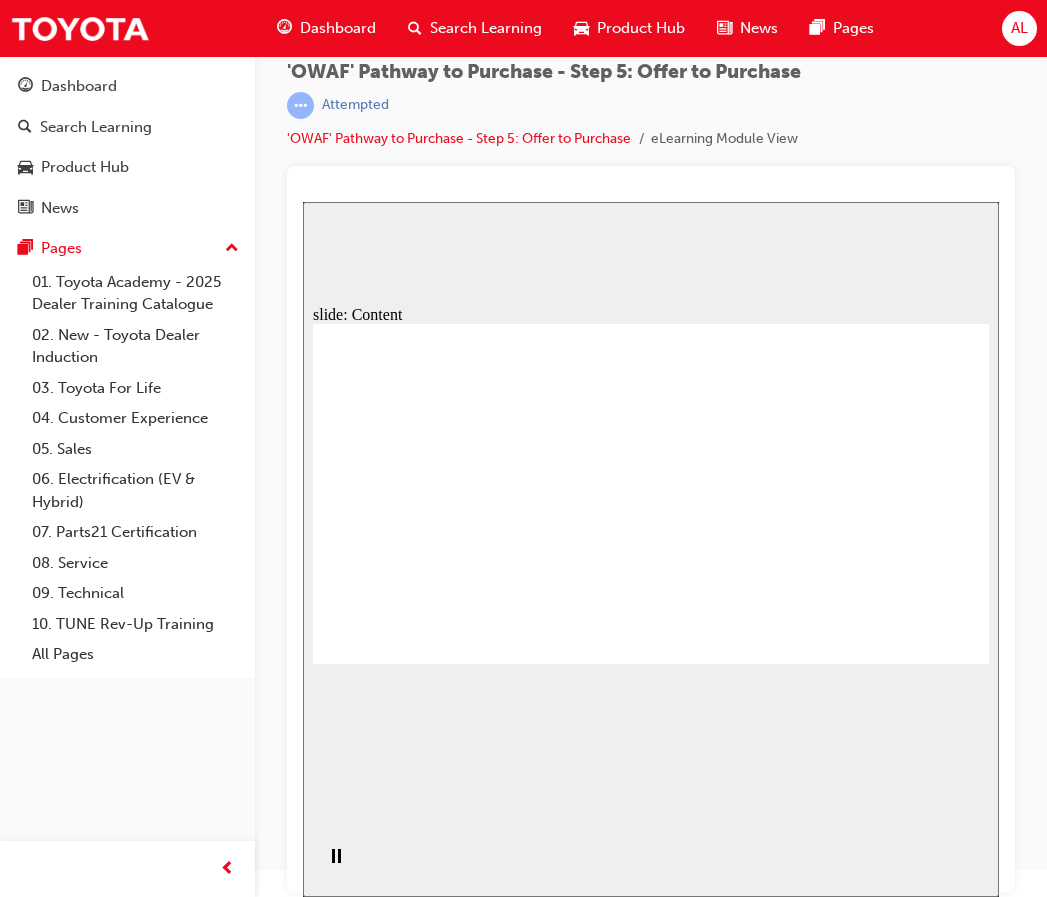 click 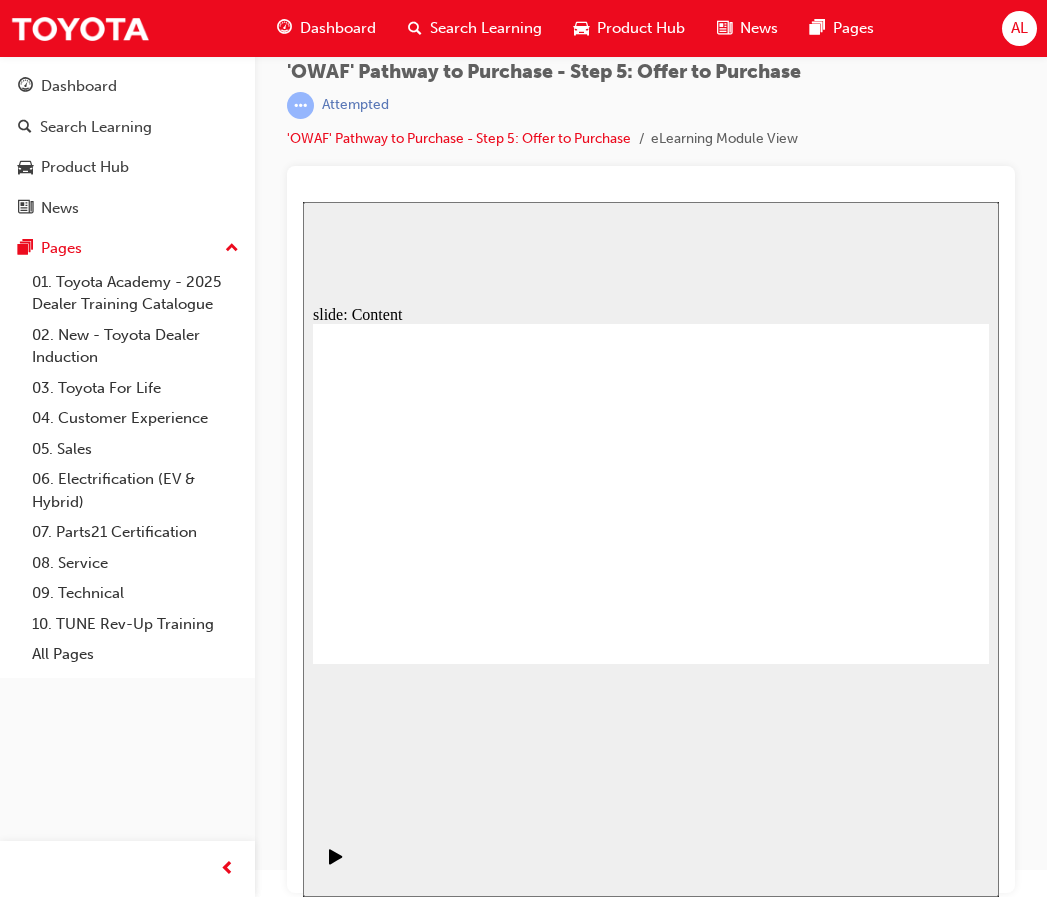 click 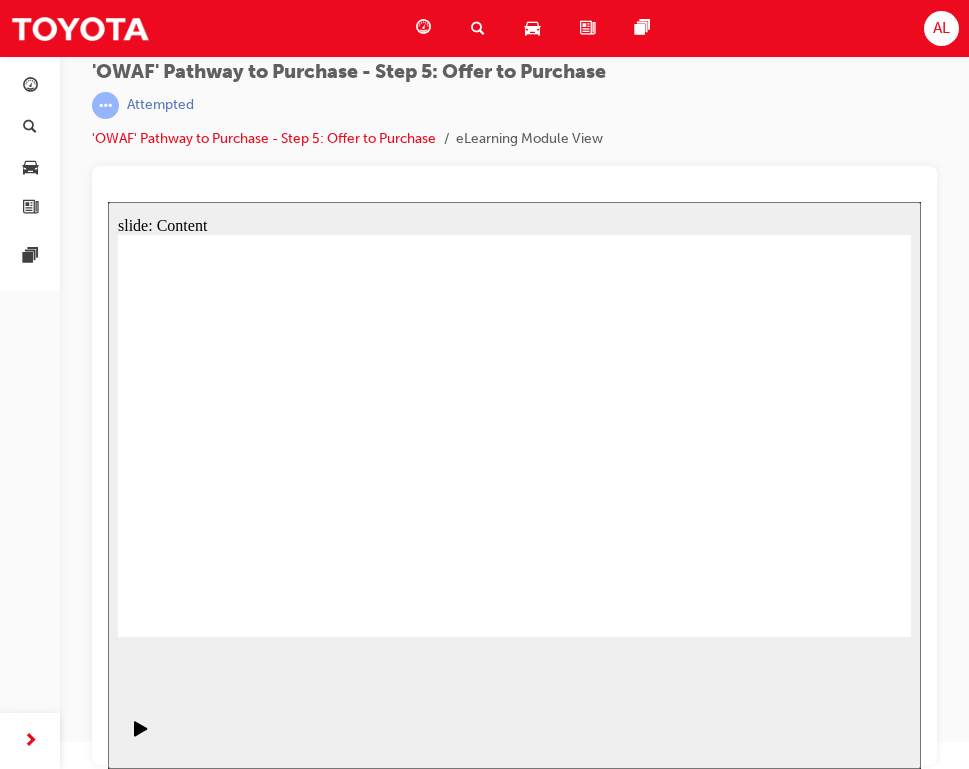 click on "slide: Content
Rectangle 1 Rectangle 2 CLOSE RETURN Rectangle 1 Handling objections Rectangle 2 John Margaret Objection 3.png Helen Steve Objection 3.png arrow_red.png BACK NEXT BACK NEXT Handling objections RETURN CLOSE Back to top
2" at bounding box center (514, 485) 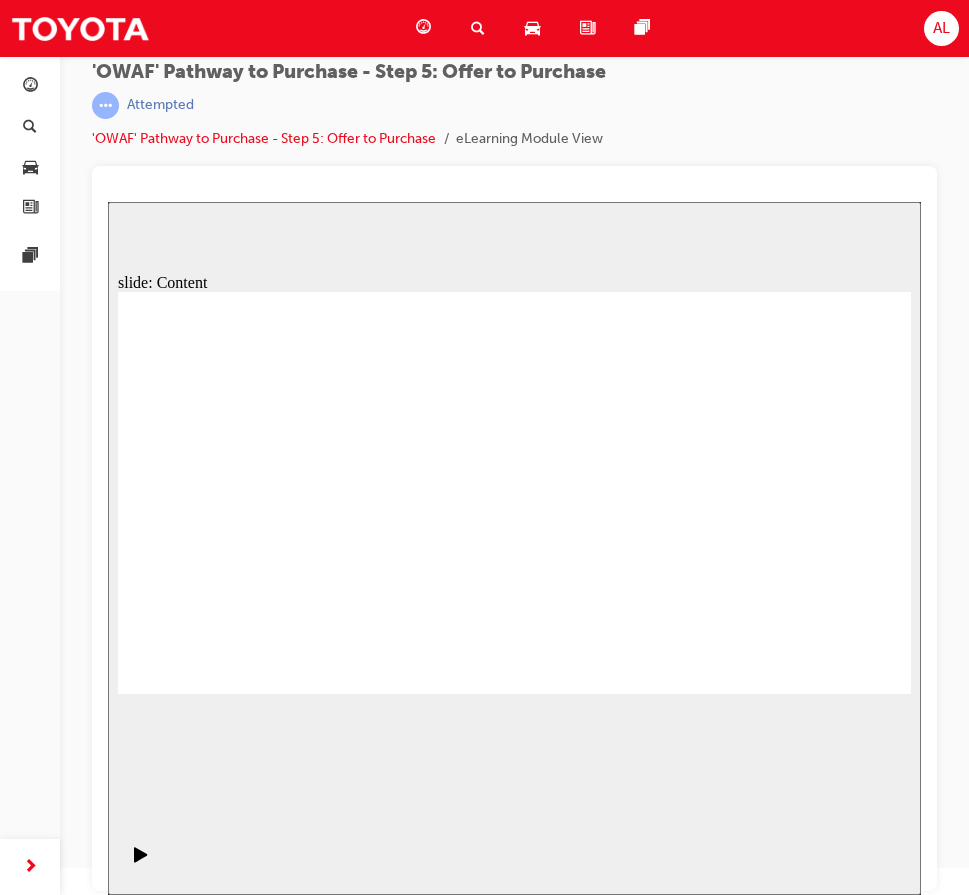 click 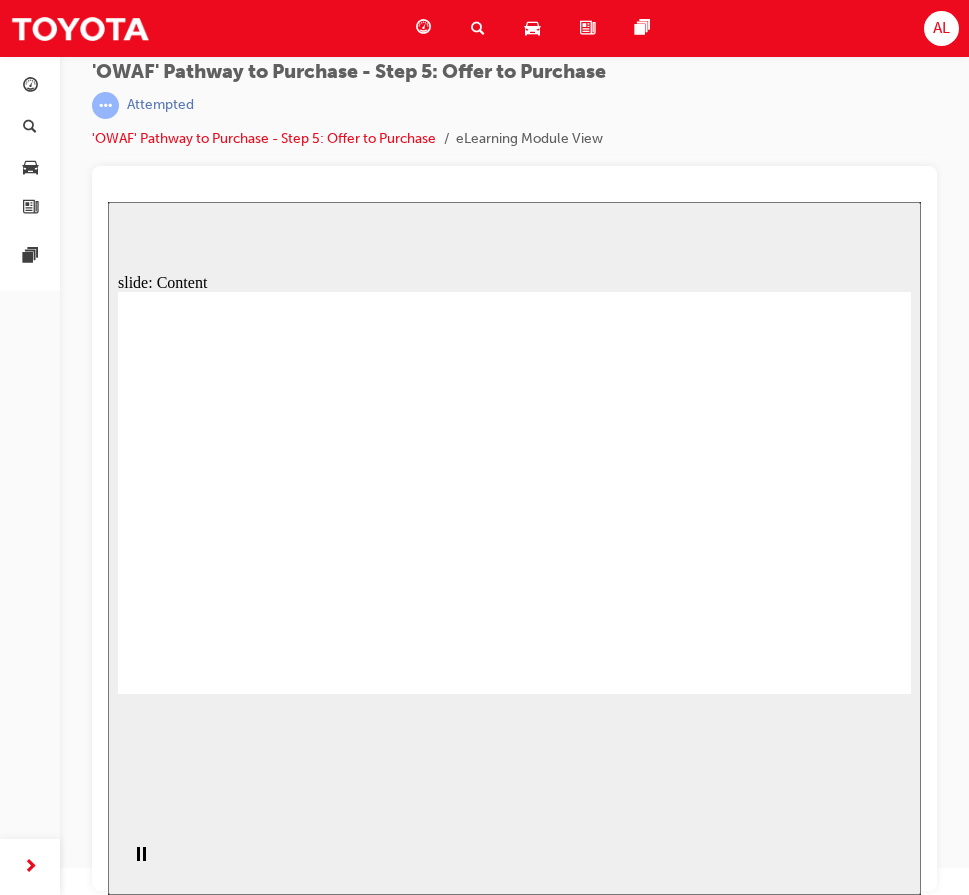 click 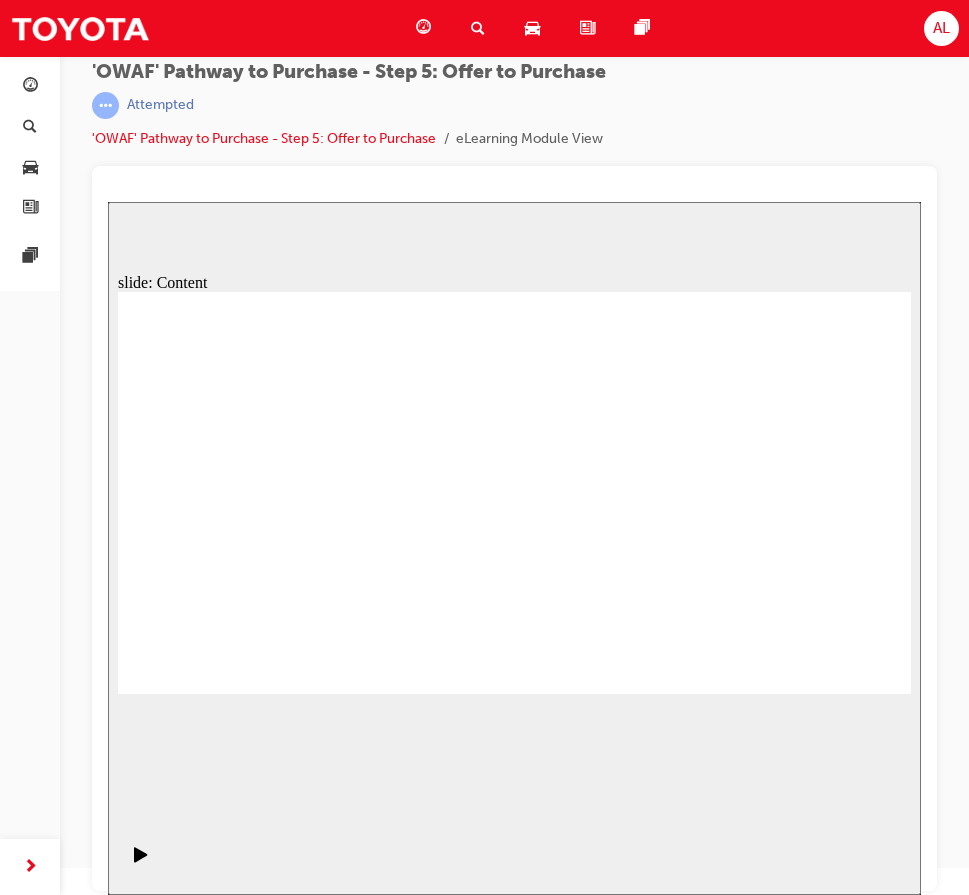 click 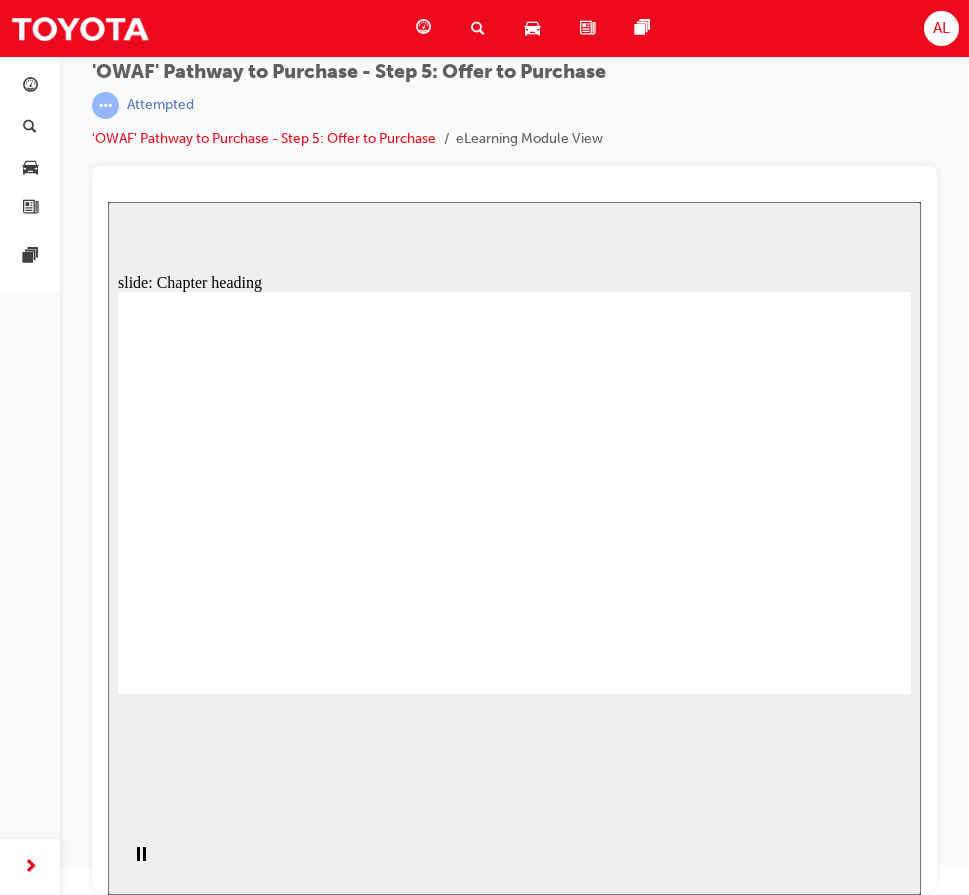click 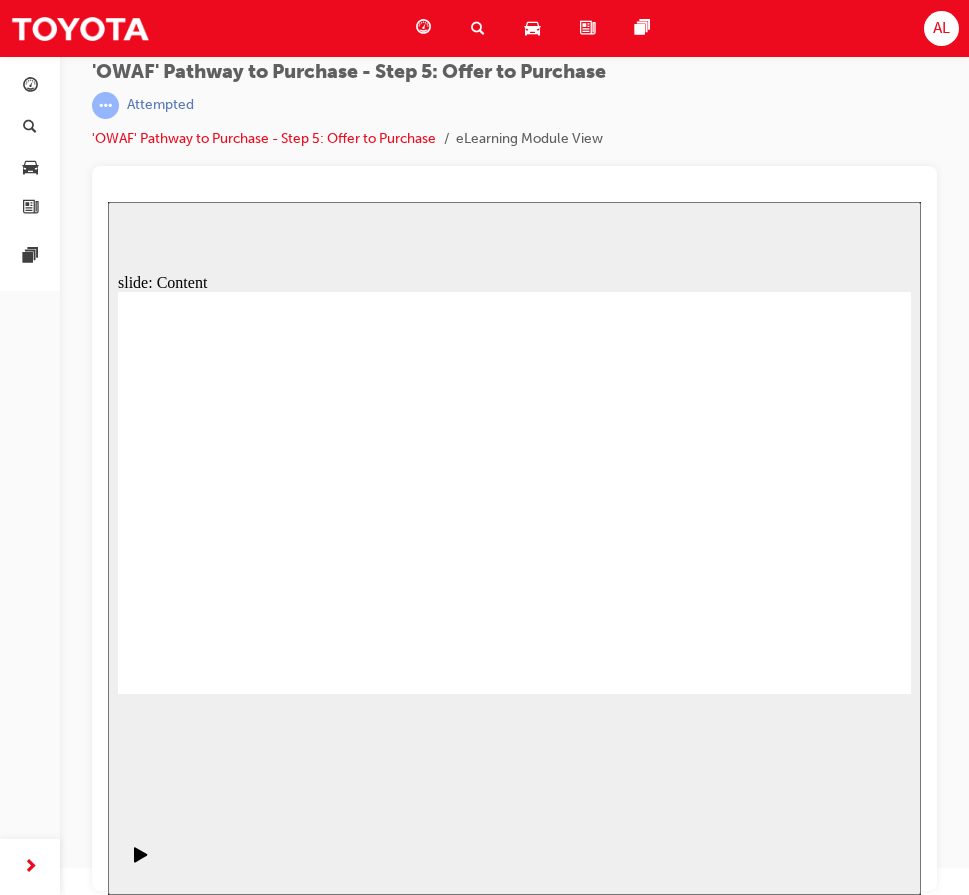click 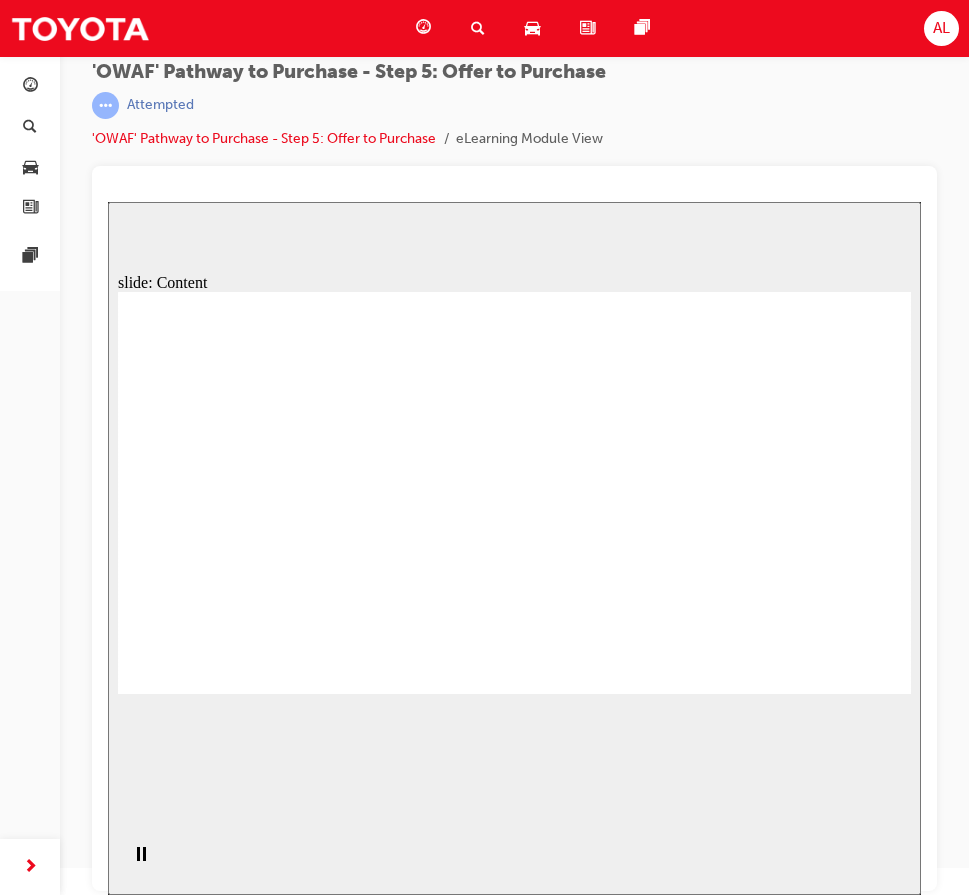 click 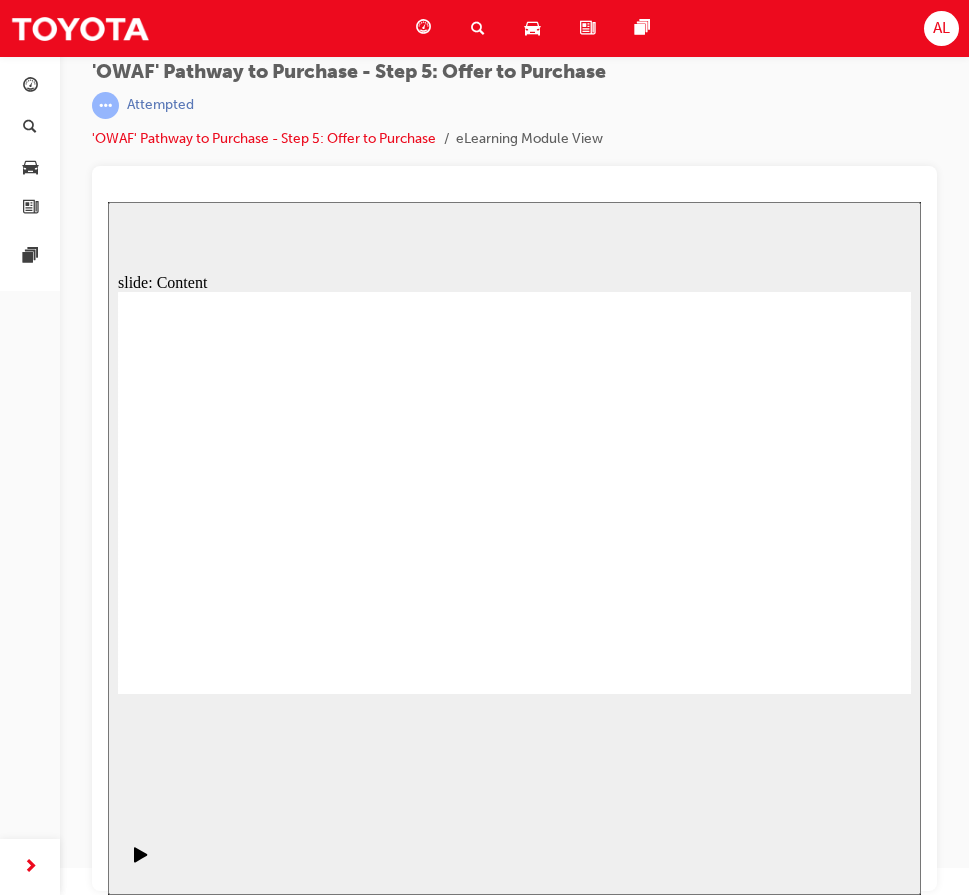 drag, startPoint x: 863, startPoint y: 677, endPoint x: 848, endPoint y: 672, distance: 15.811388 